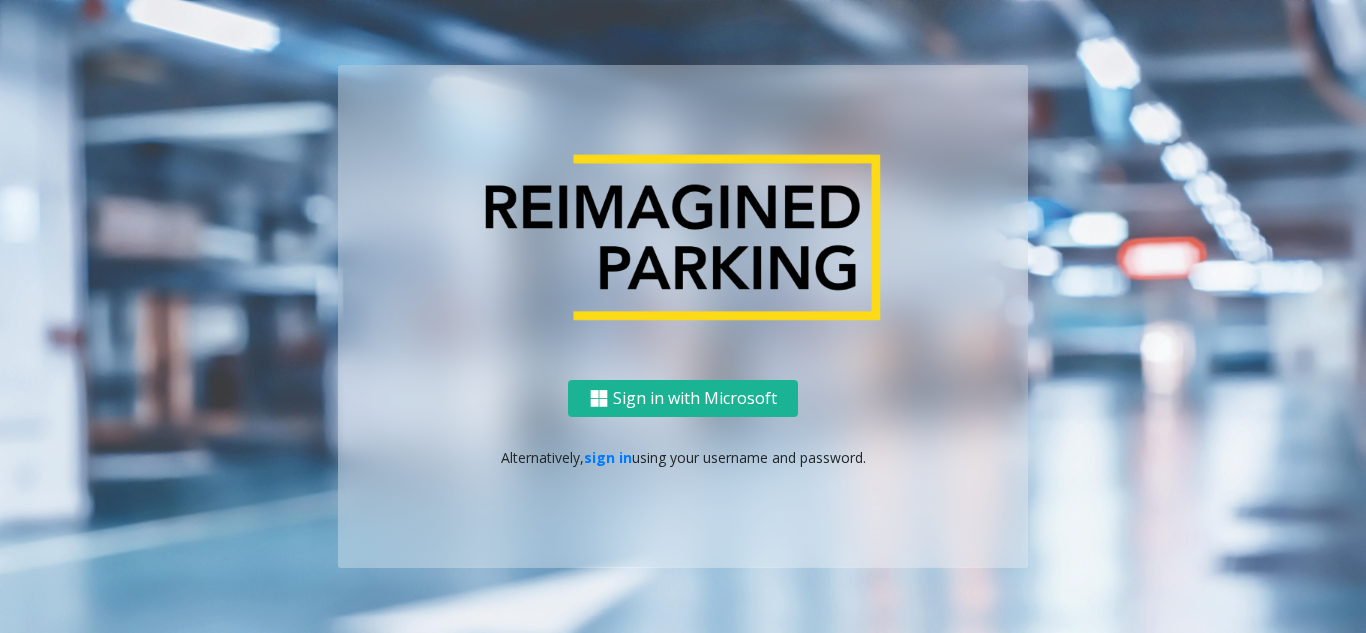 scroll, scrollTop: 0, scrollLeft: 0, axis: both 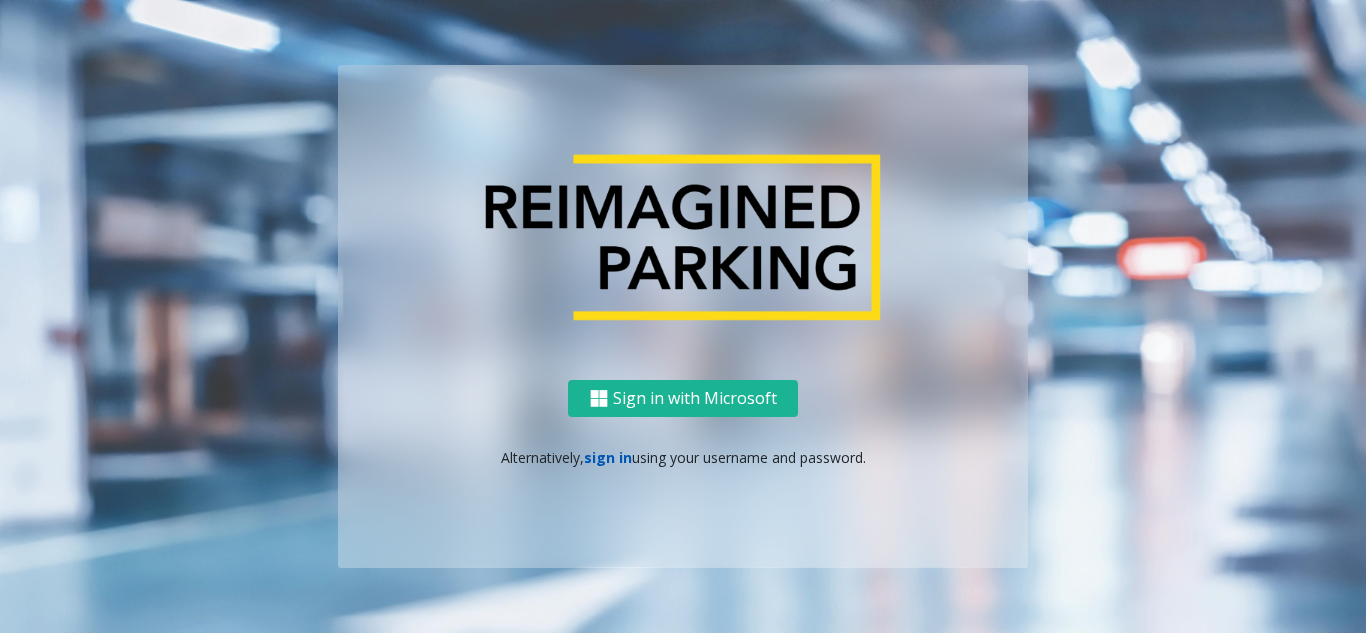 click on "sign in" 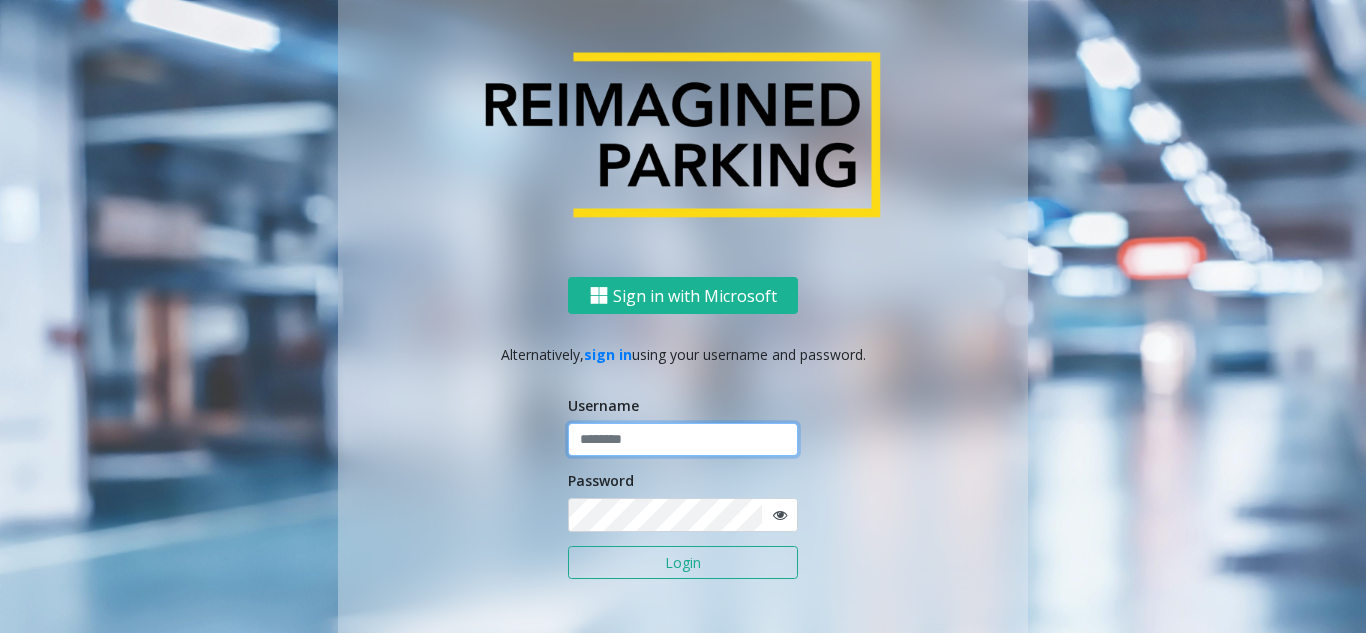 click 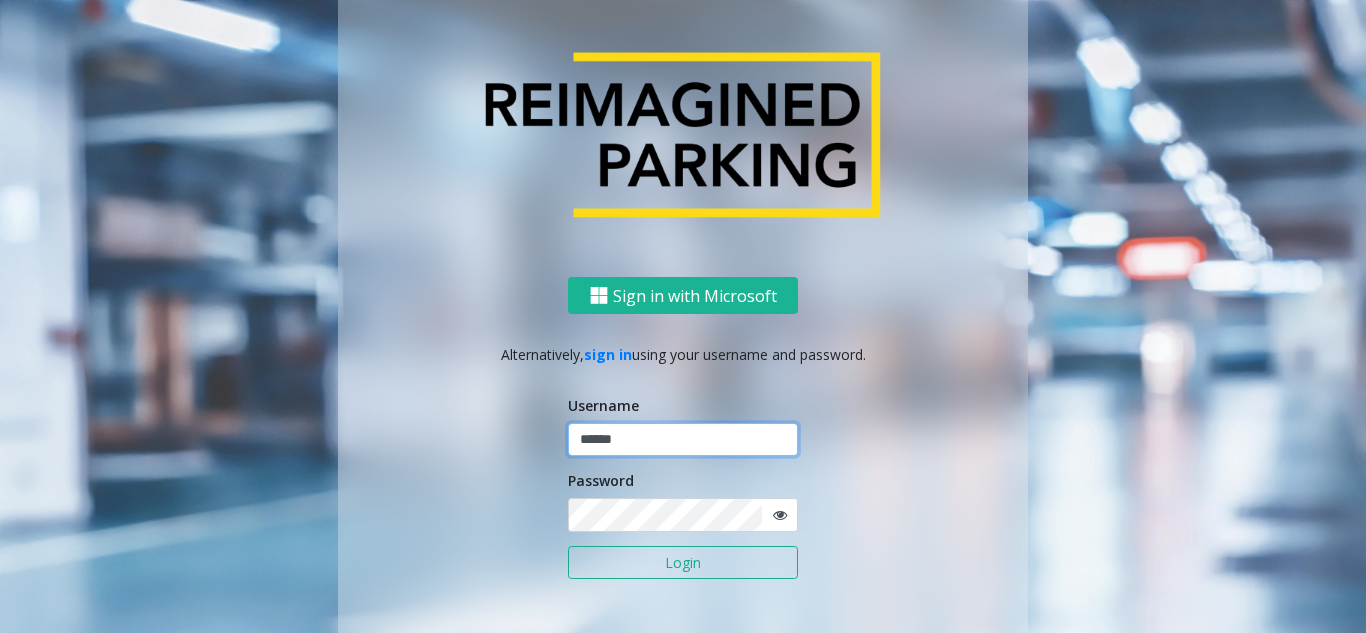 type on "******" 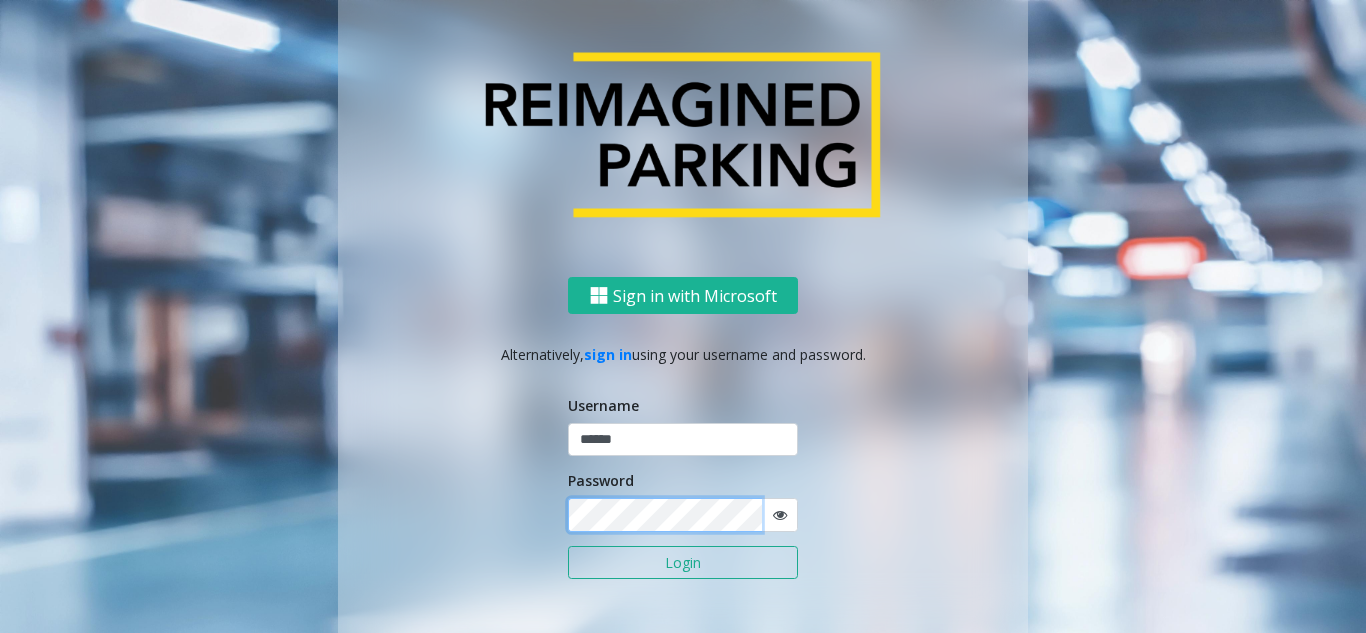 click on "Login" 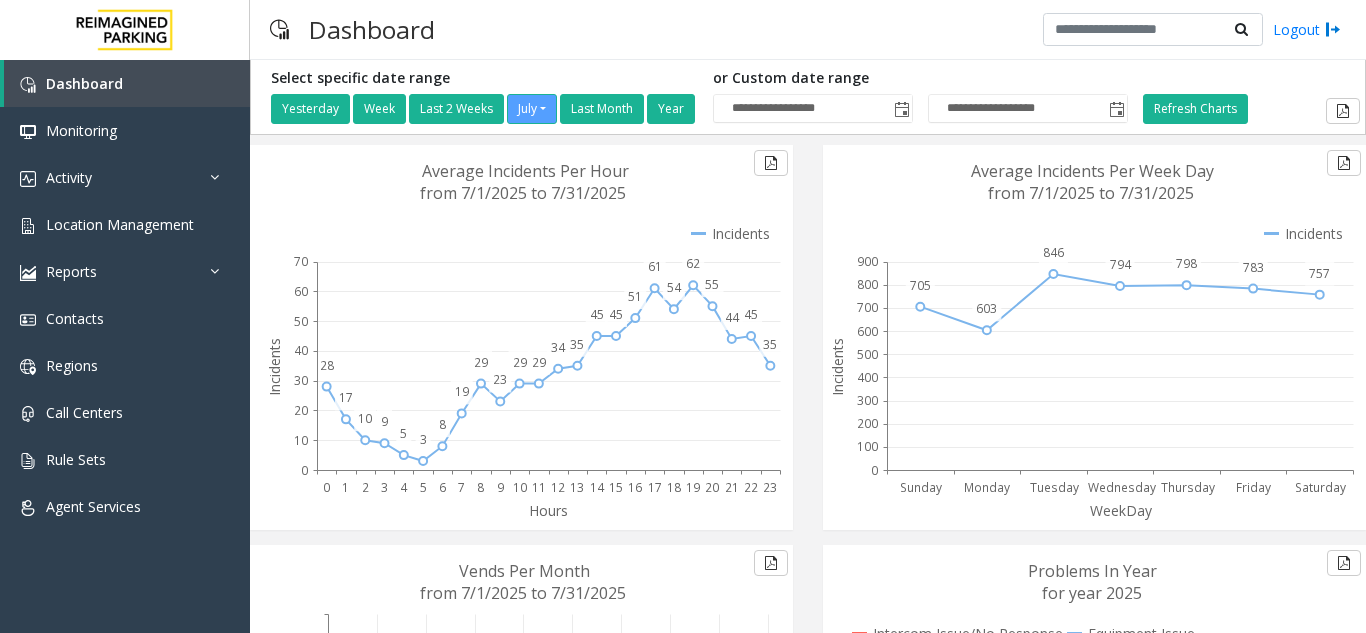 scroll, scrollTop: 0, scrollLeft: 0, axis: both 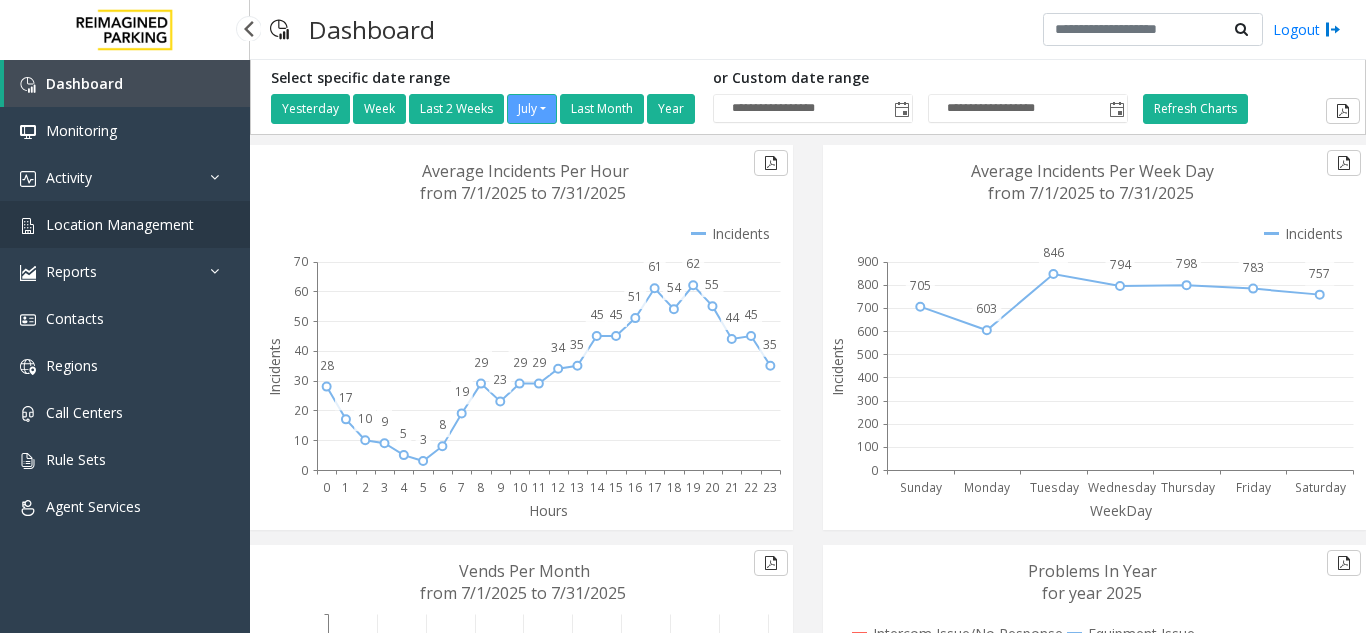 click on "Location Management" at bounding box center (120, 224) 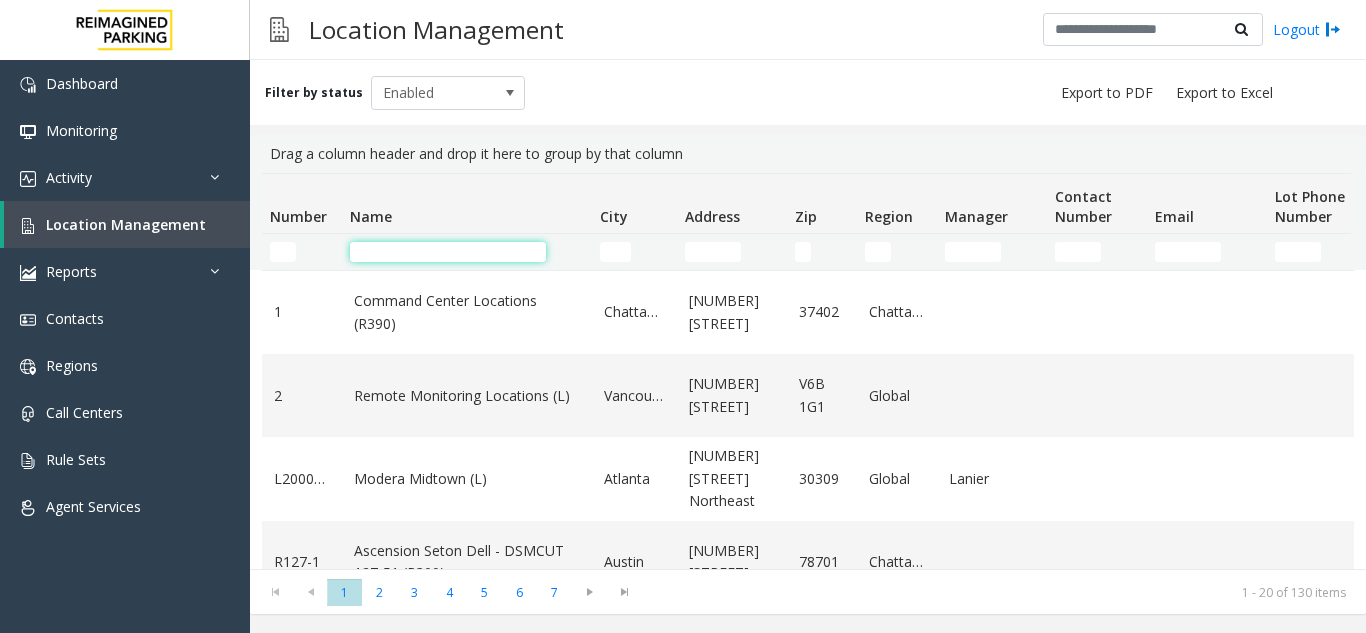 click 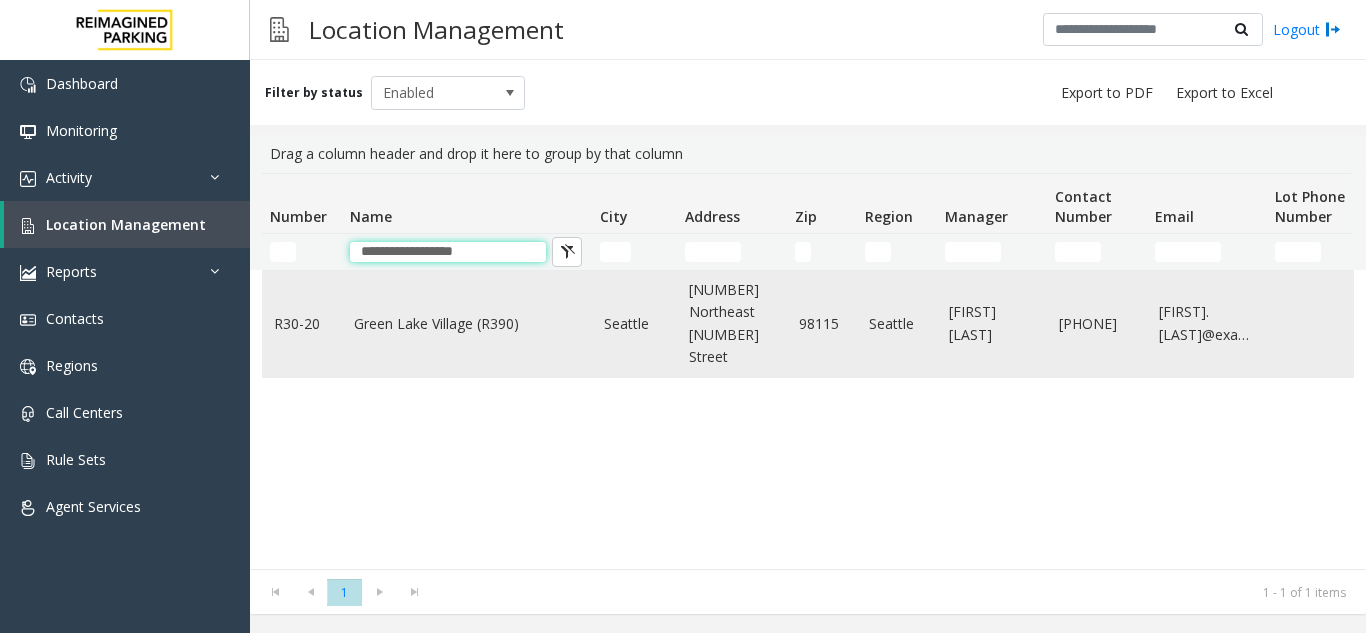 type on "**********" 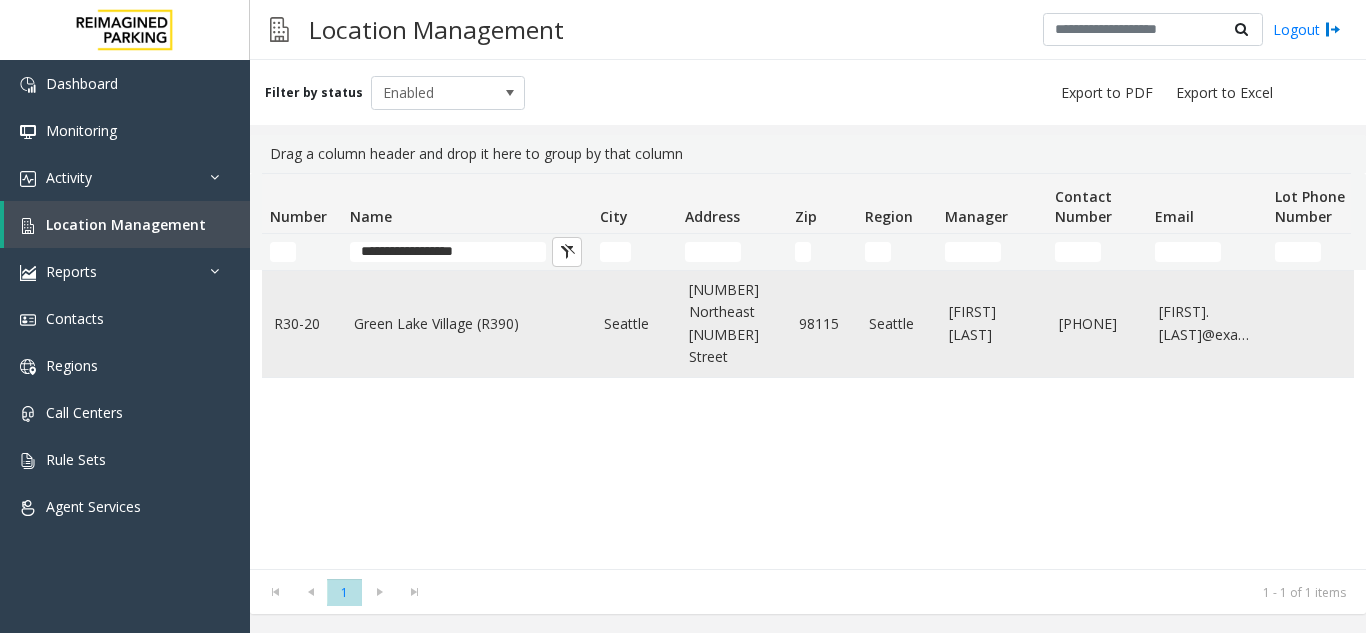 click on "Green Lake Village (R390)" 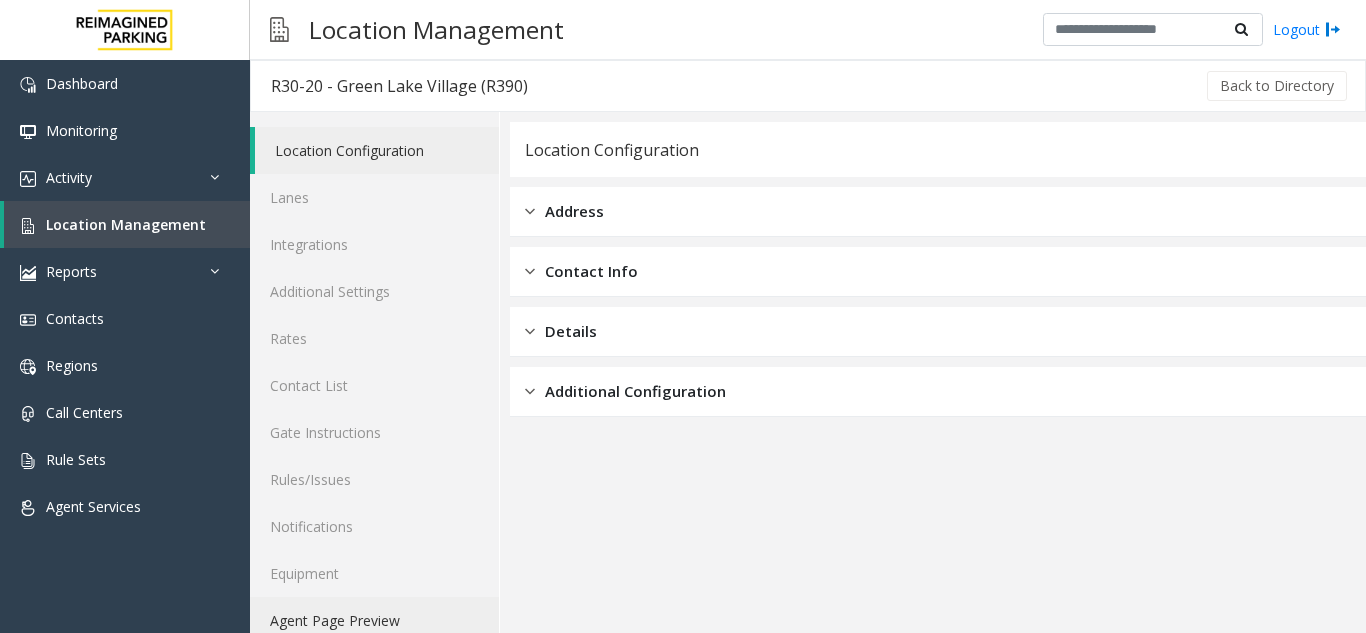 click on "Agent Page Preview" 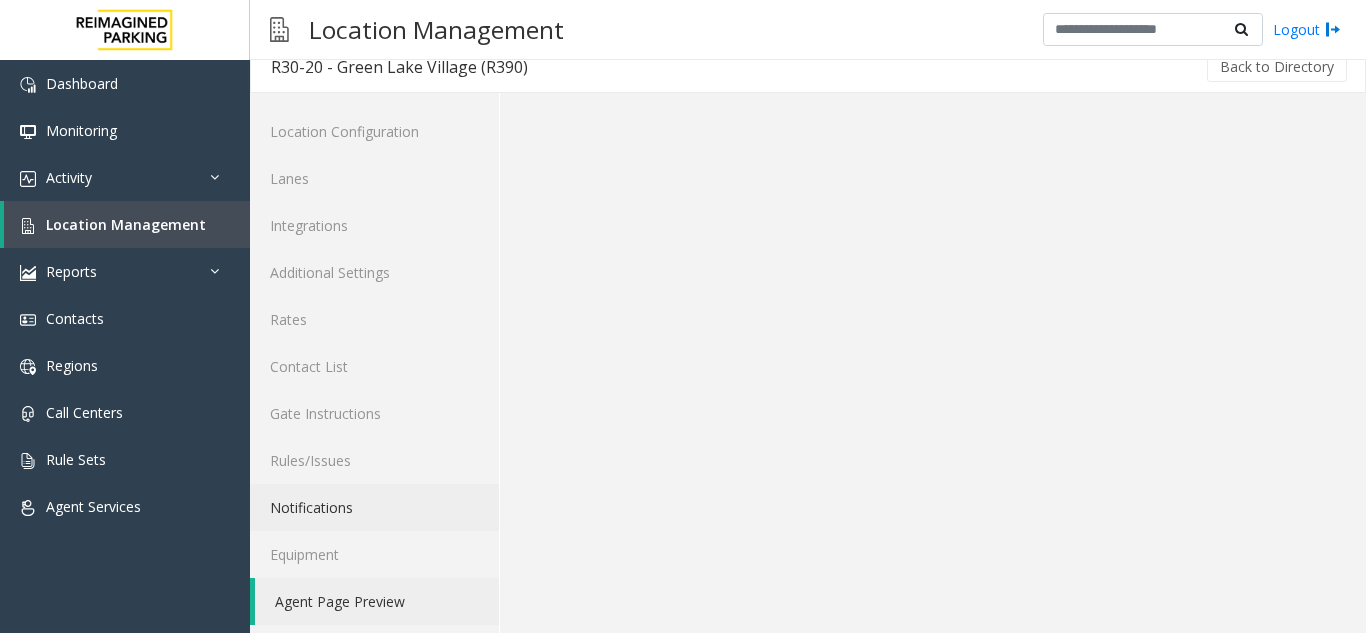 scroll, scrollTop: 0, scrollLeft: 0, axis: both 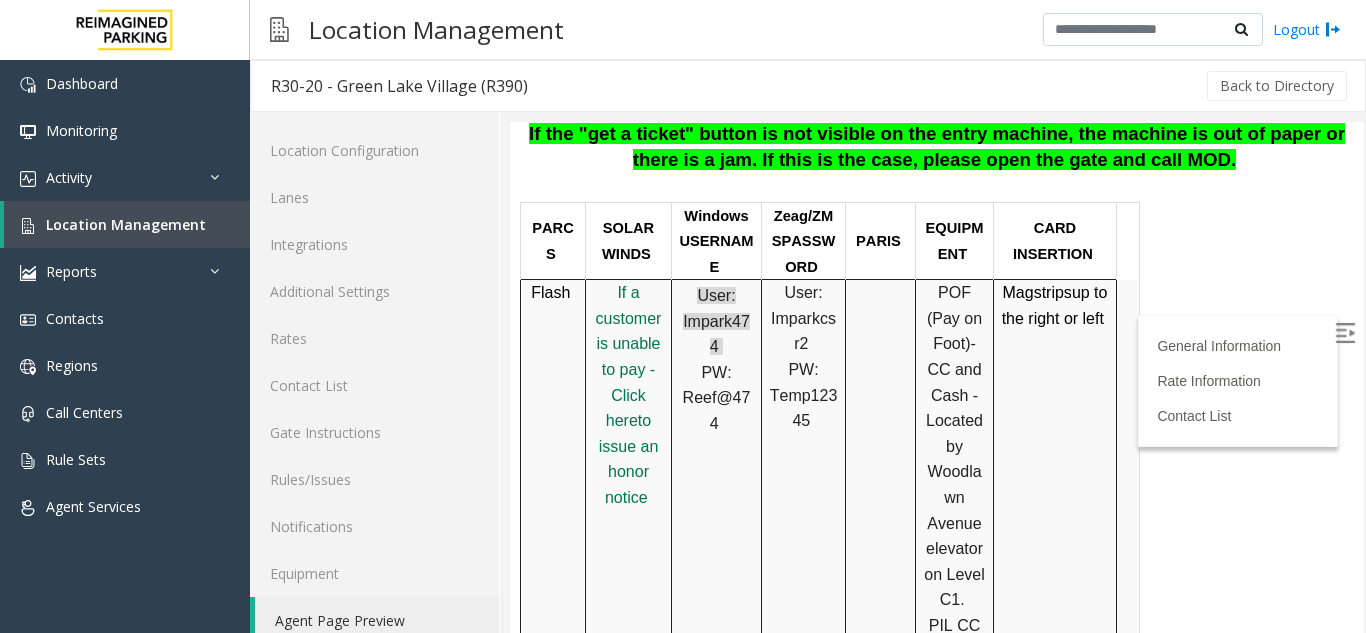 click at bounding box center [1345, 333] 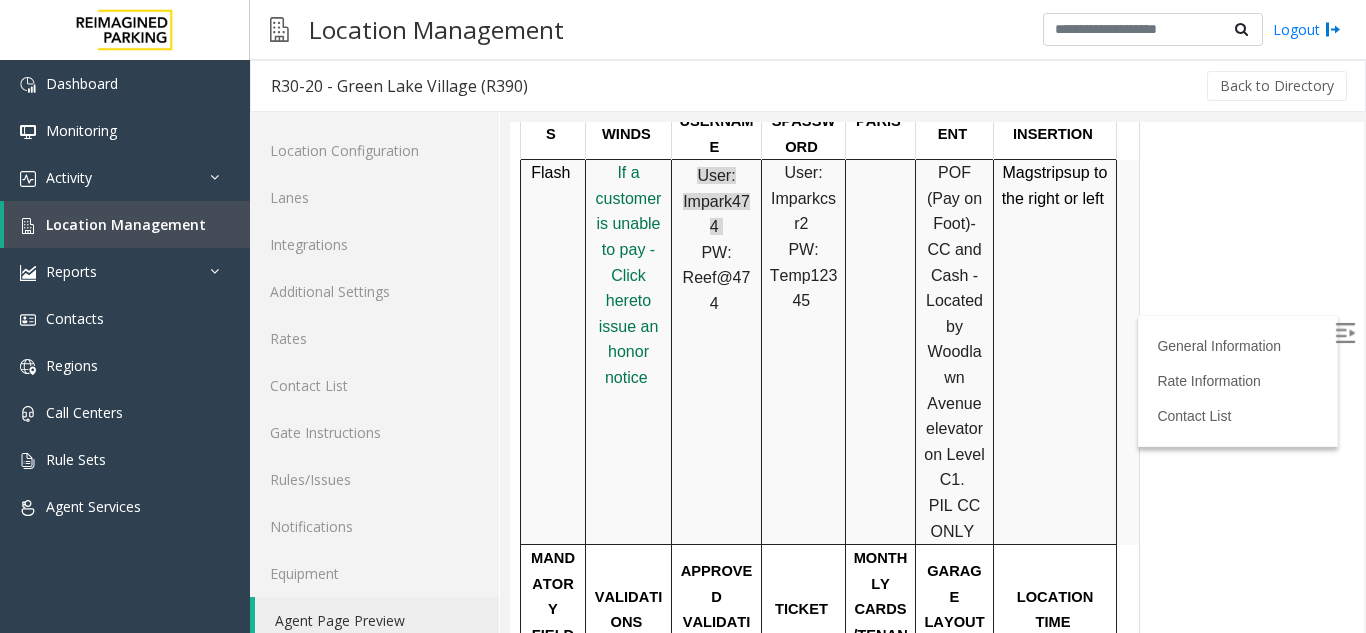 scroll, scrollTop: 900, scrollLeft: 0, axis: vertical 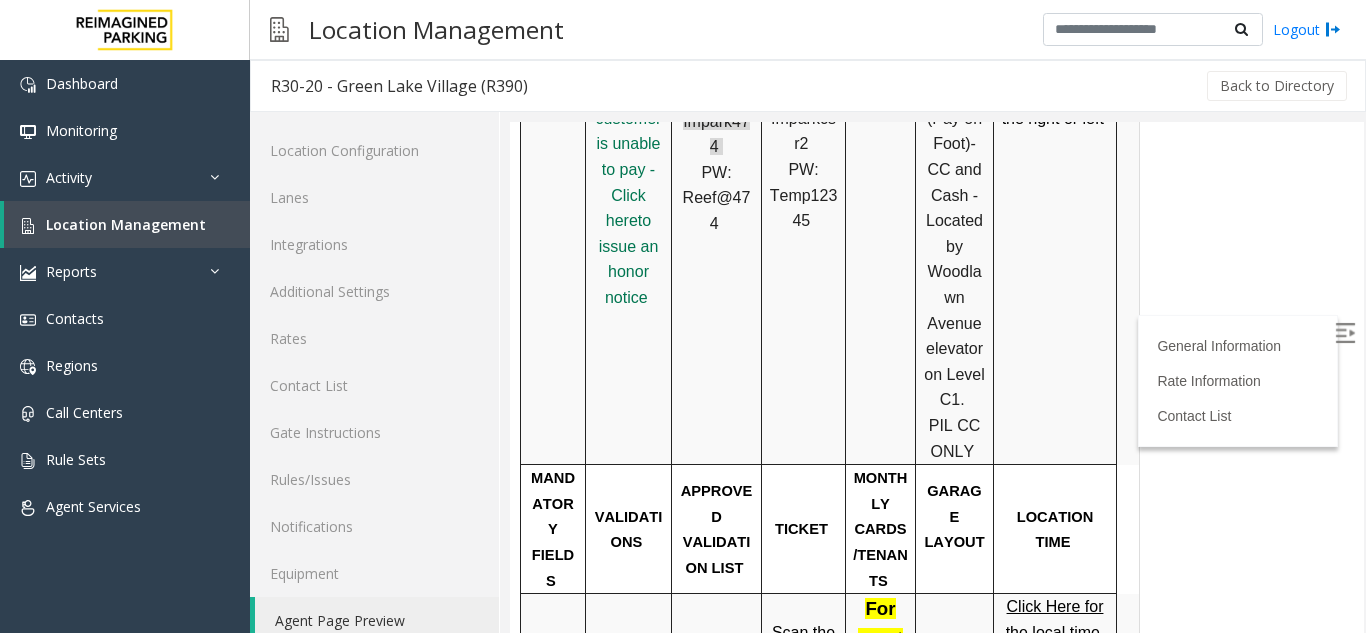 click at bounding box center [1345, 333] 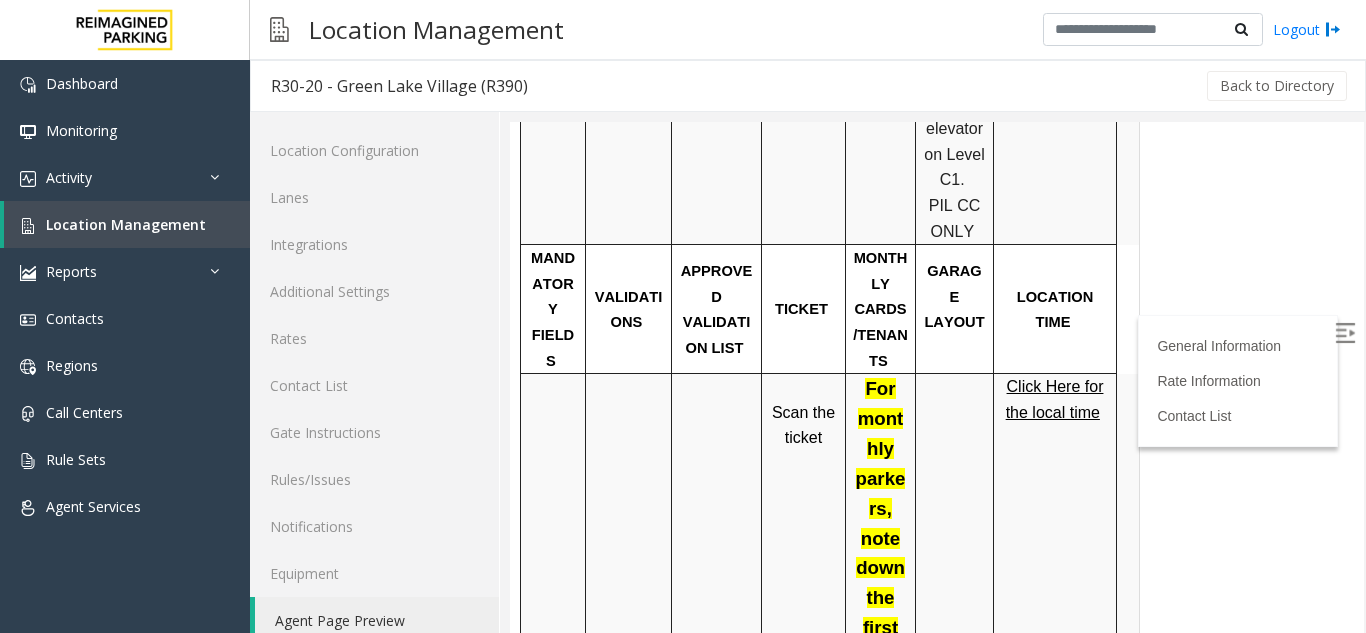 scroll, scrollTop: 1300, scrollLeft: 0, axis: vertical 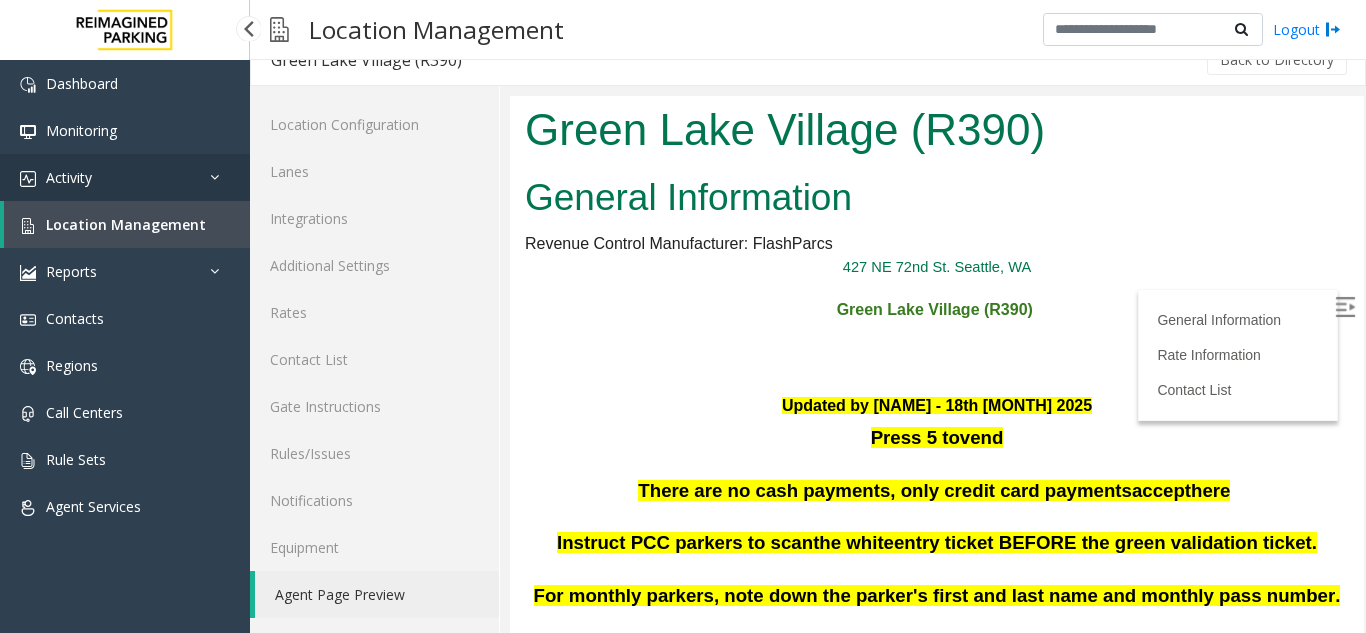 click on "Activity" at bounding box center [125, 177] 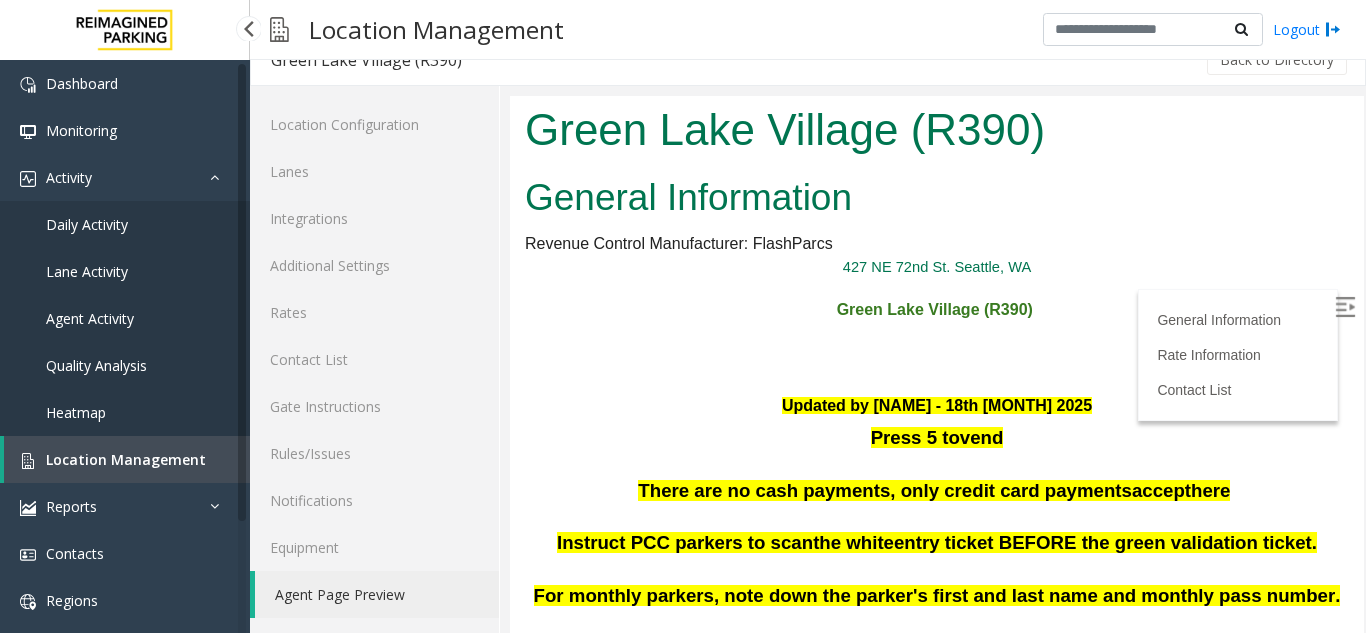 click on "Daily Activity" at bounding box center [87, 224] 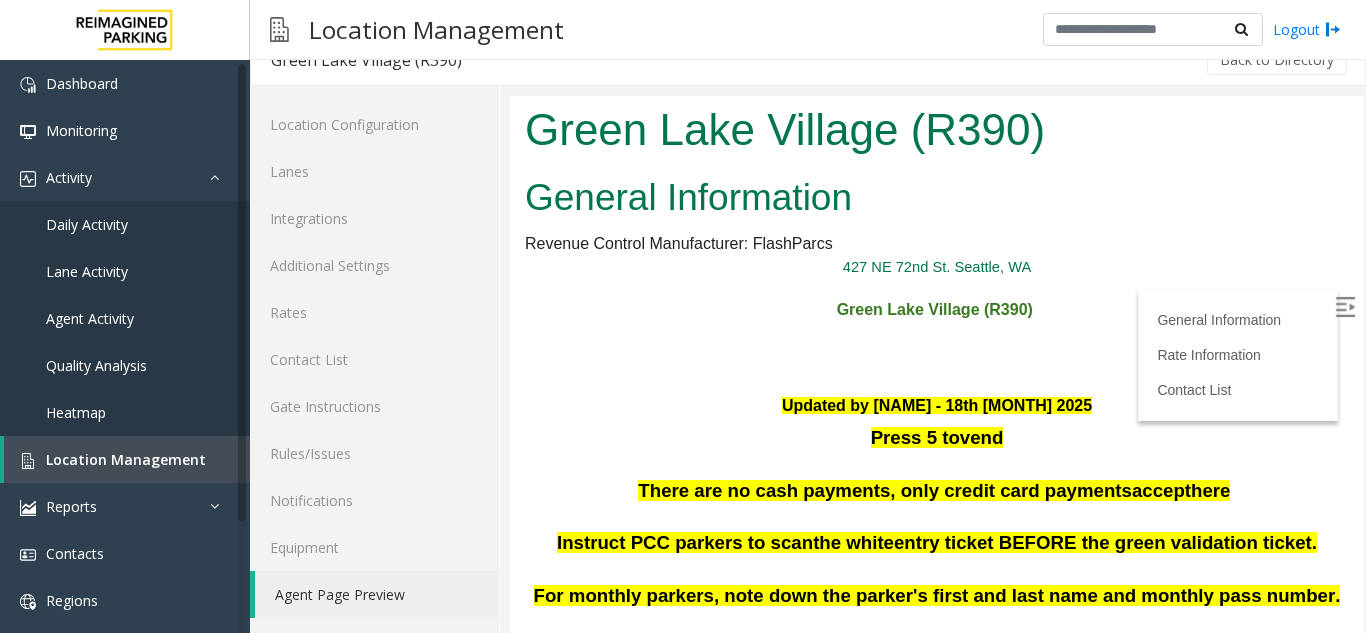scroll, scrollTop: 0, scrollLeft: 0, axis: both 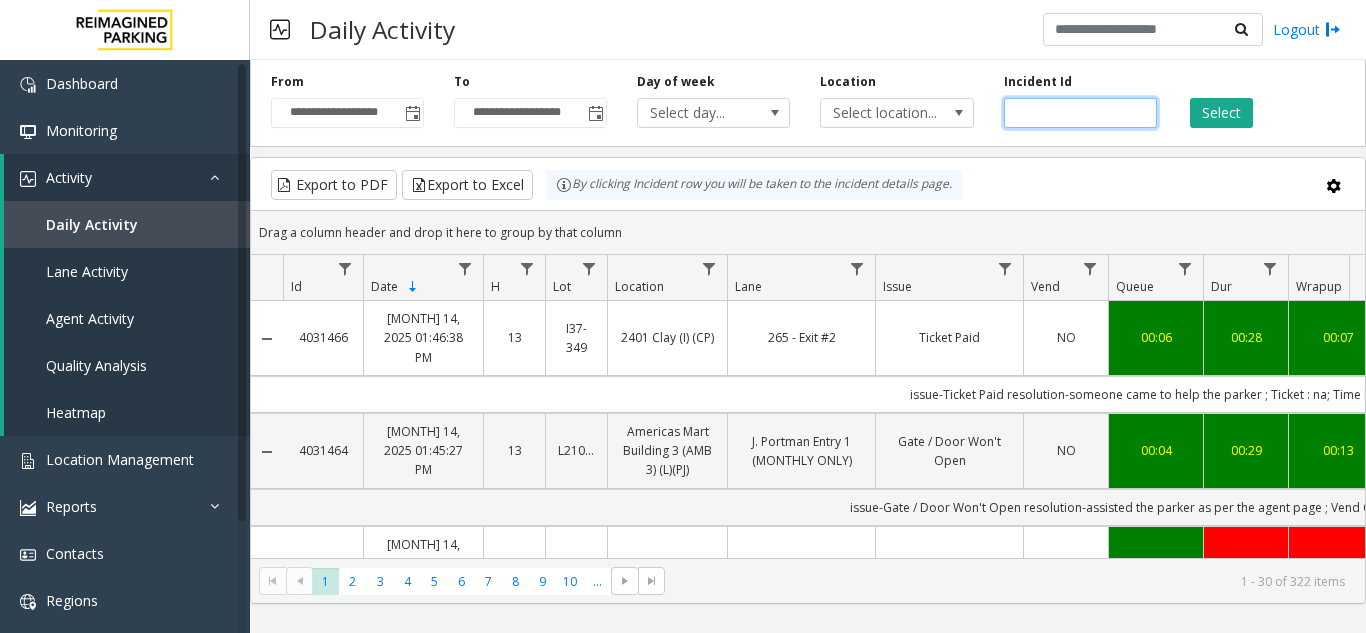 click 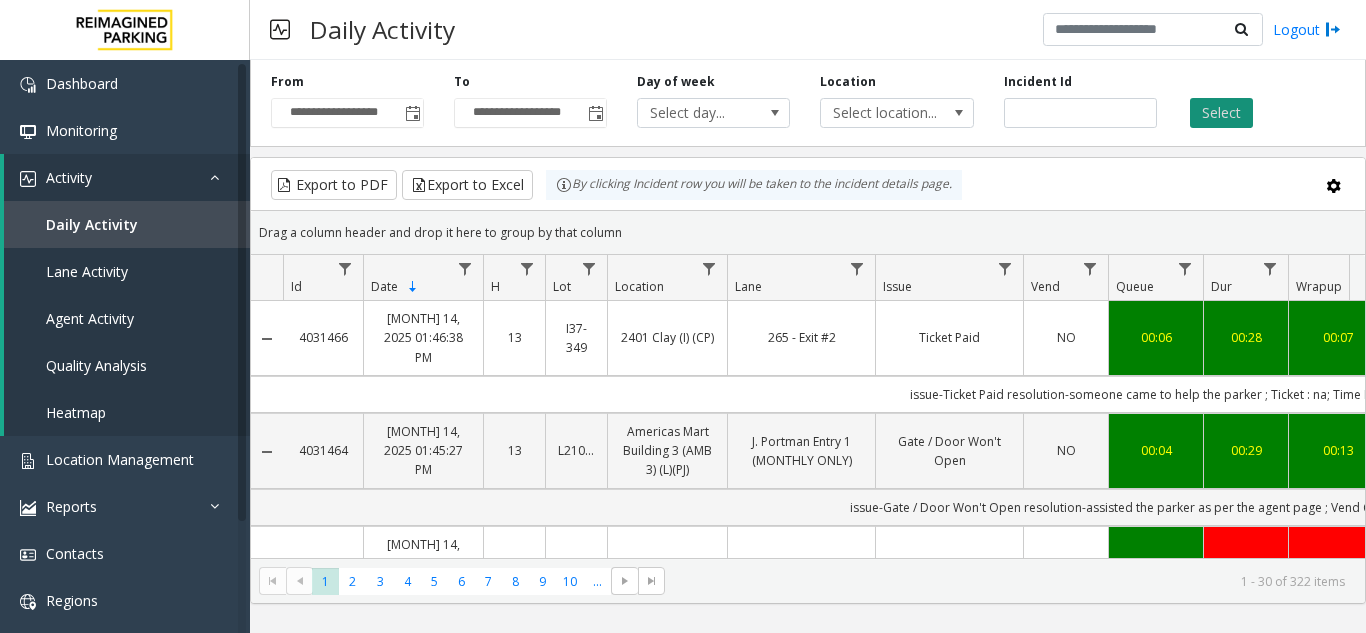 click on "Select" 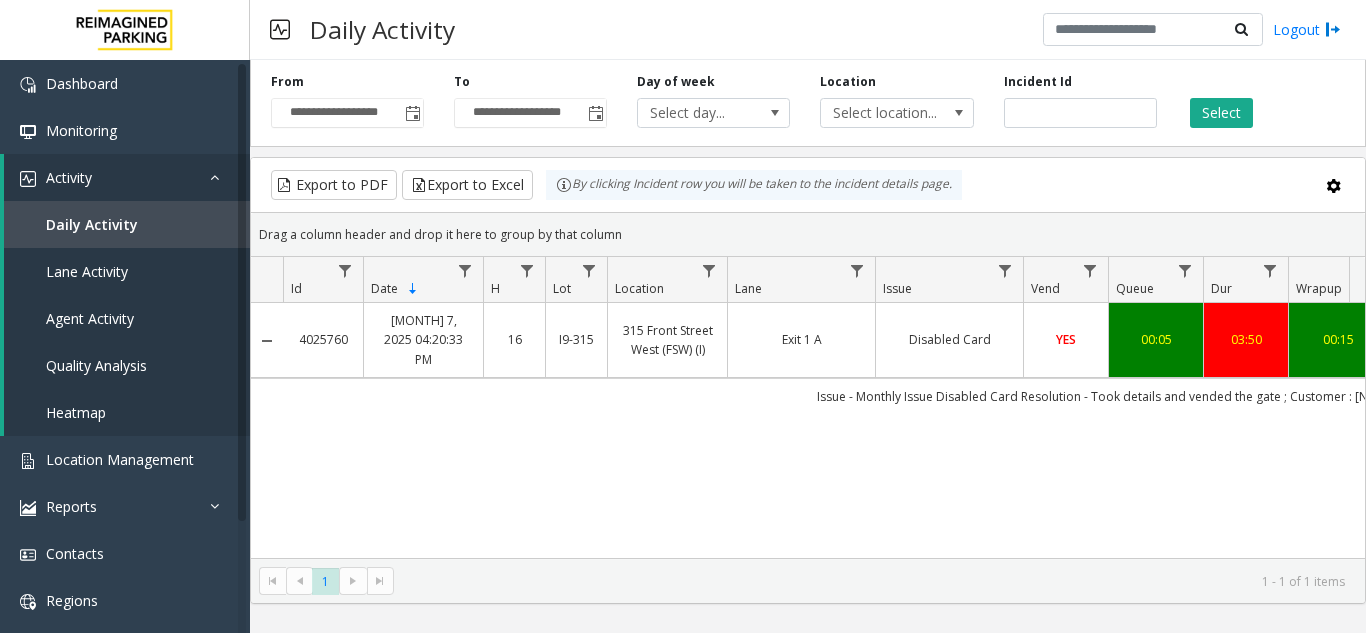 scroll, scrollTop: 0, scrollLeft: 124, axis: horizontal 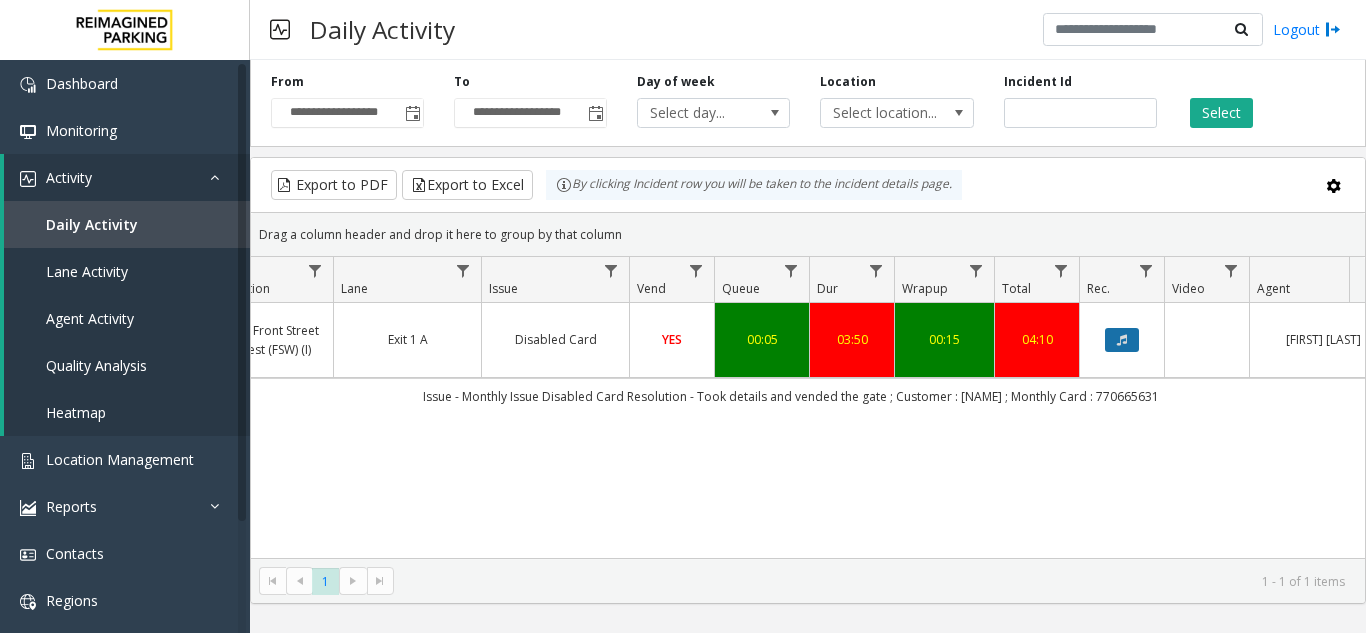 click 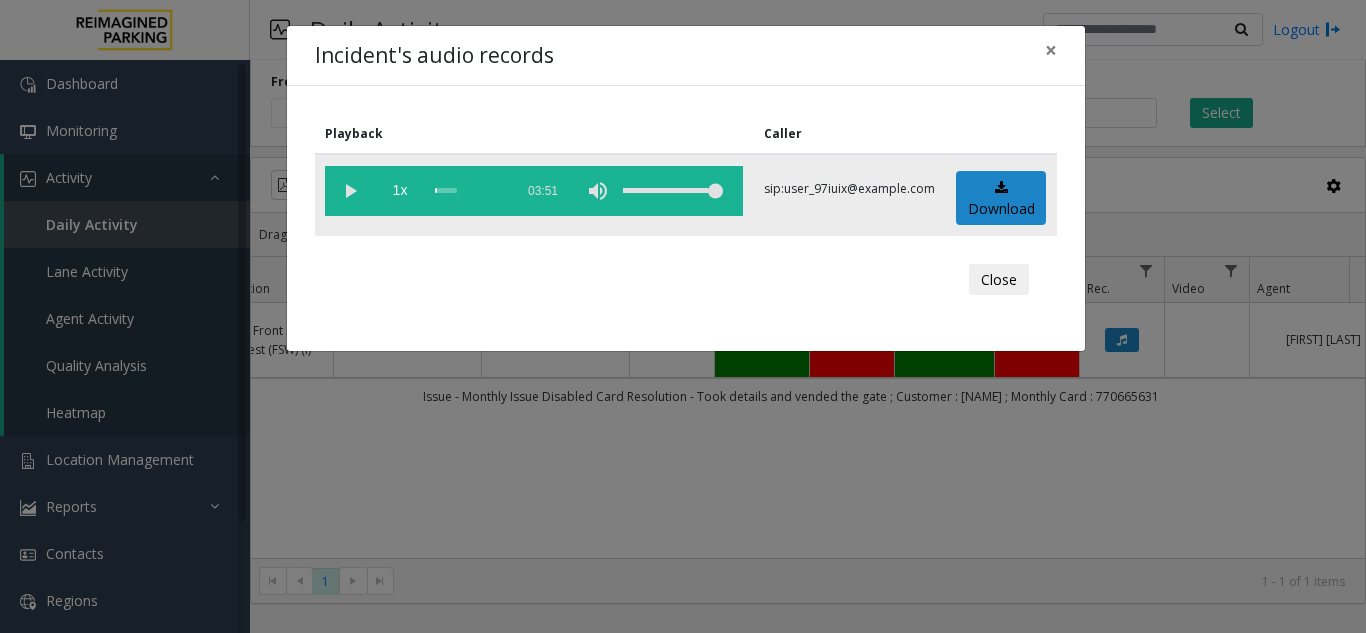 click 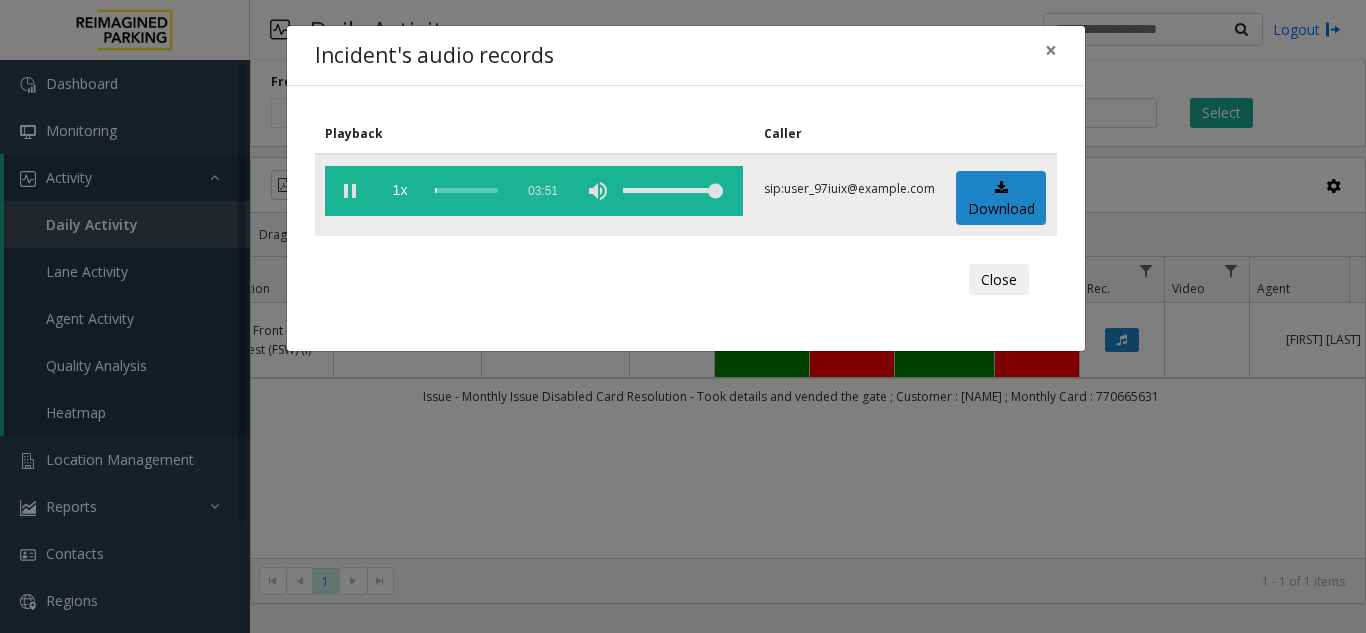click 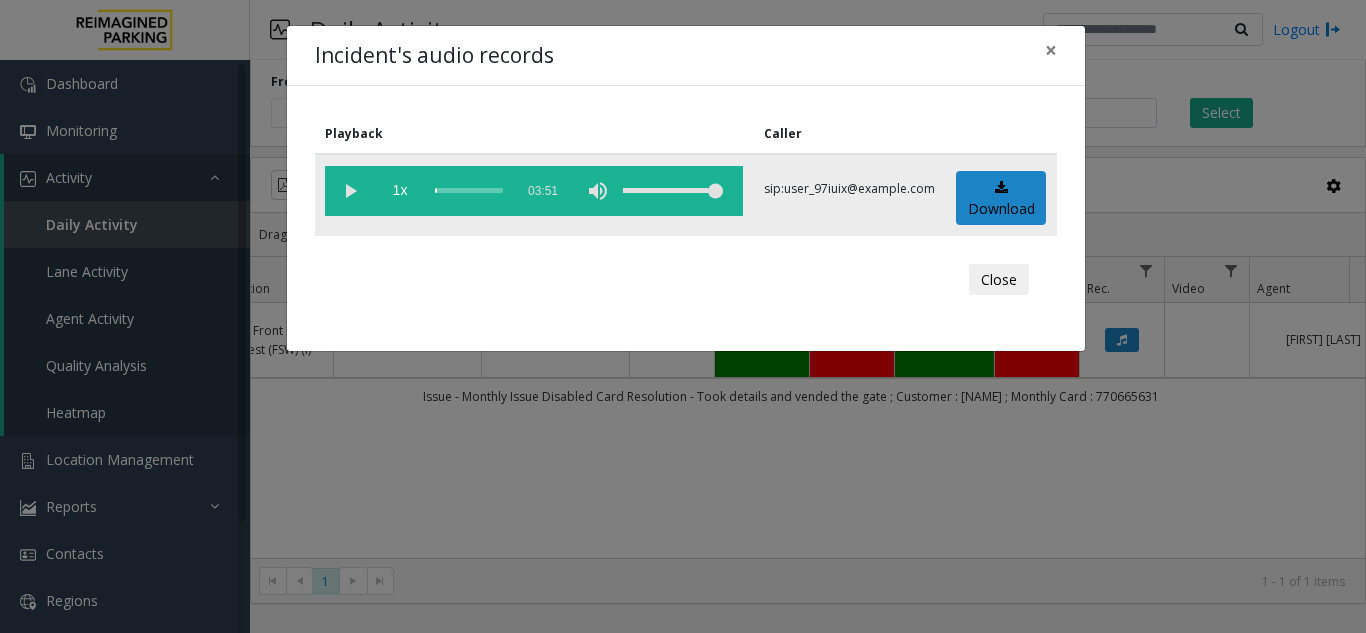 click 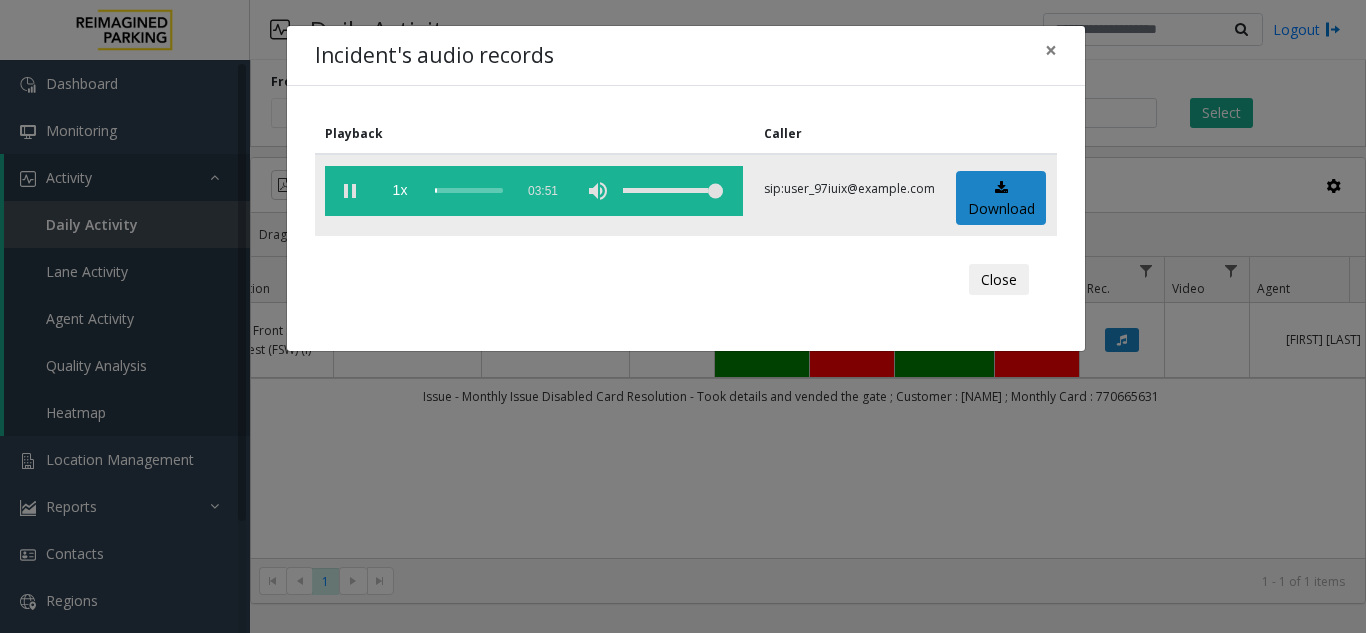 click 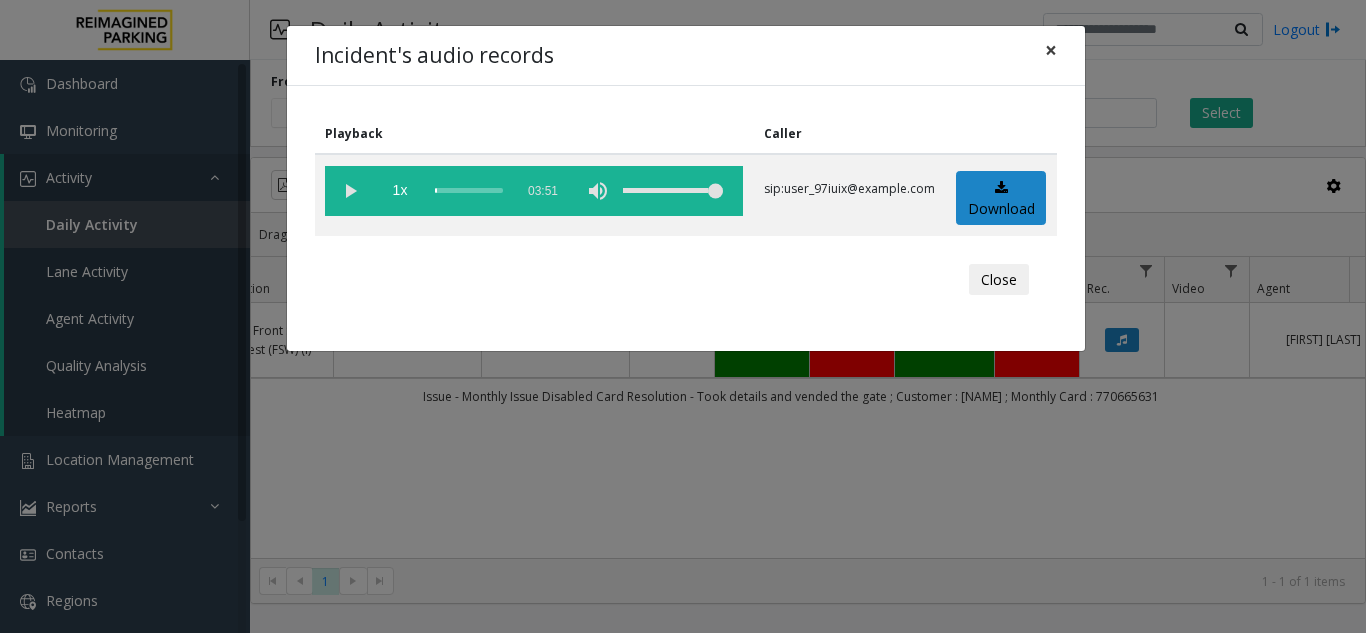 click on "×" 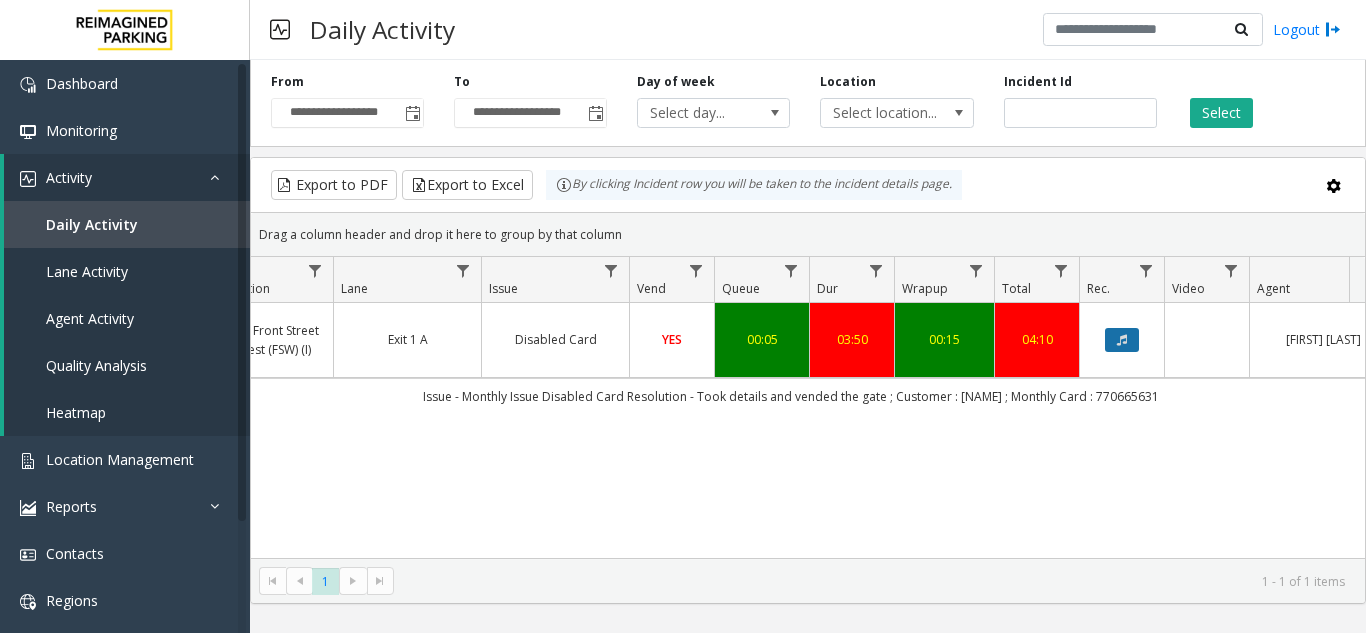 click 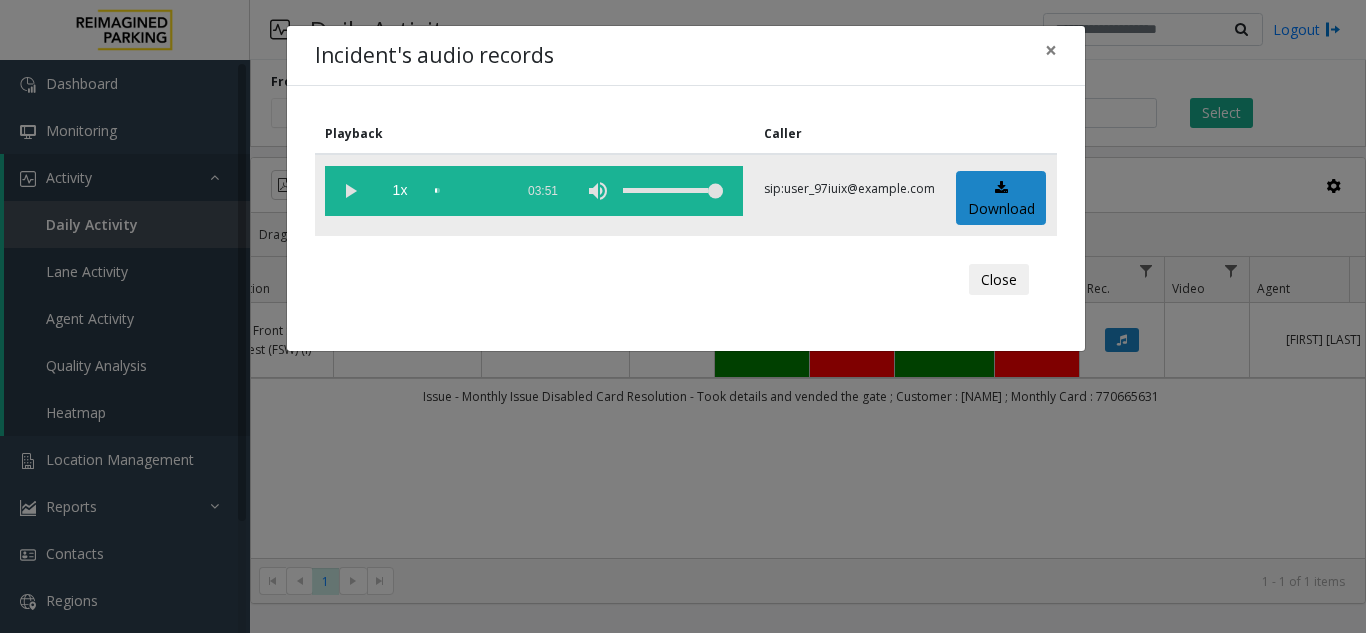 click 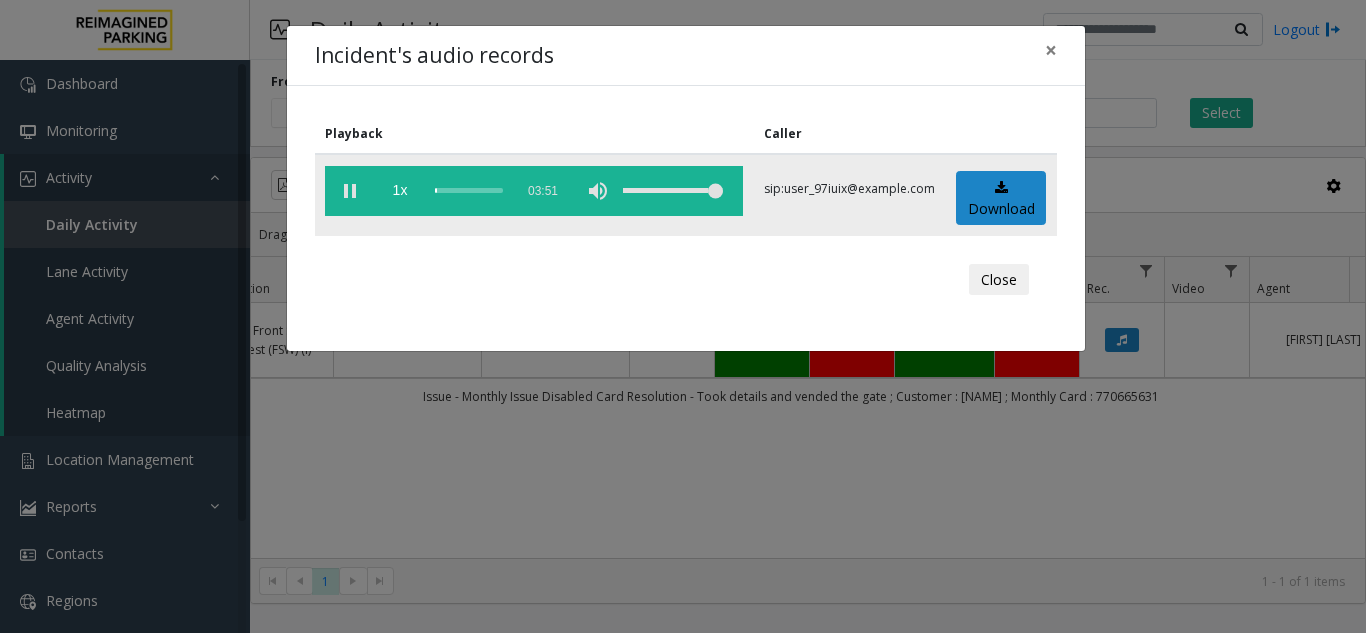 click 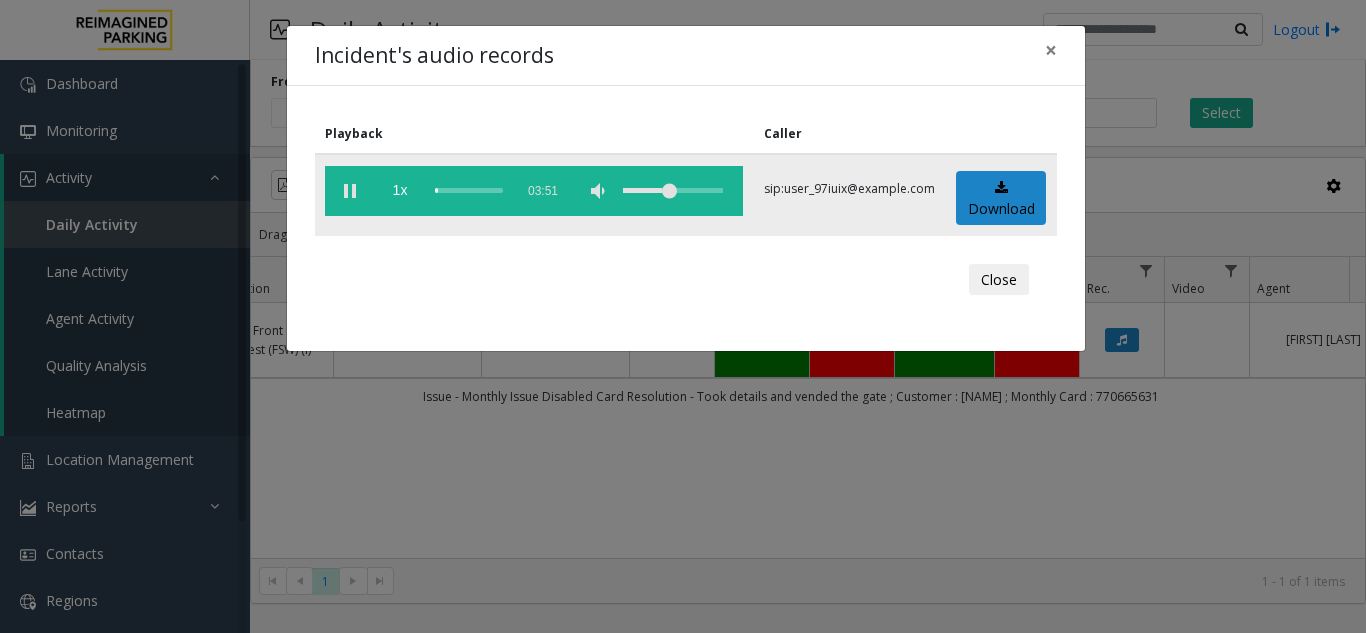 click 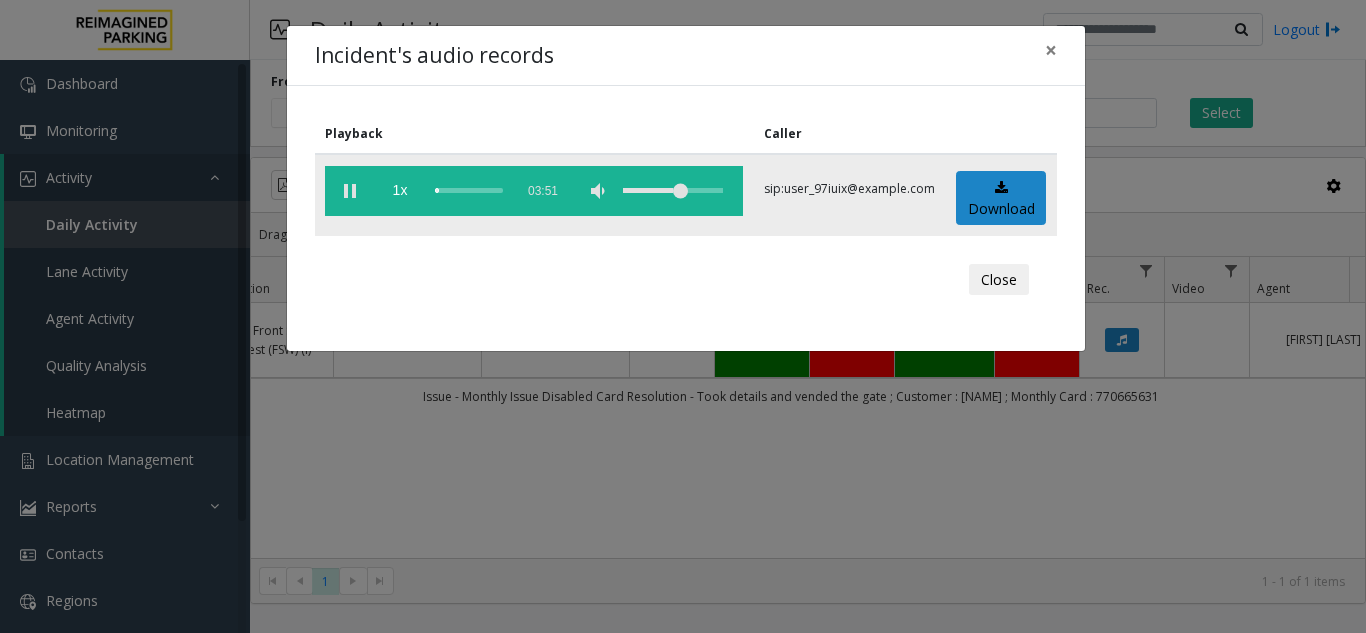 click 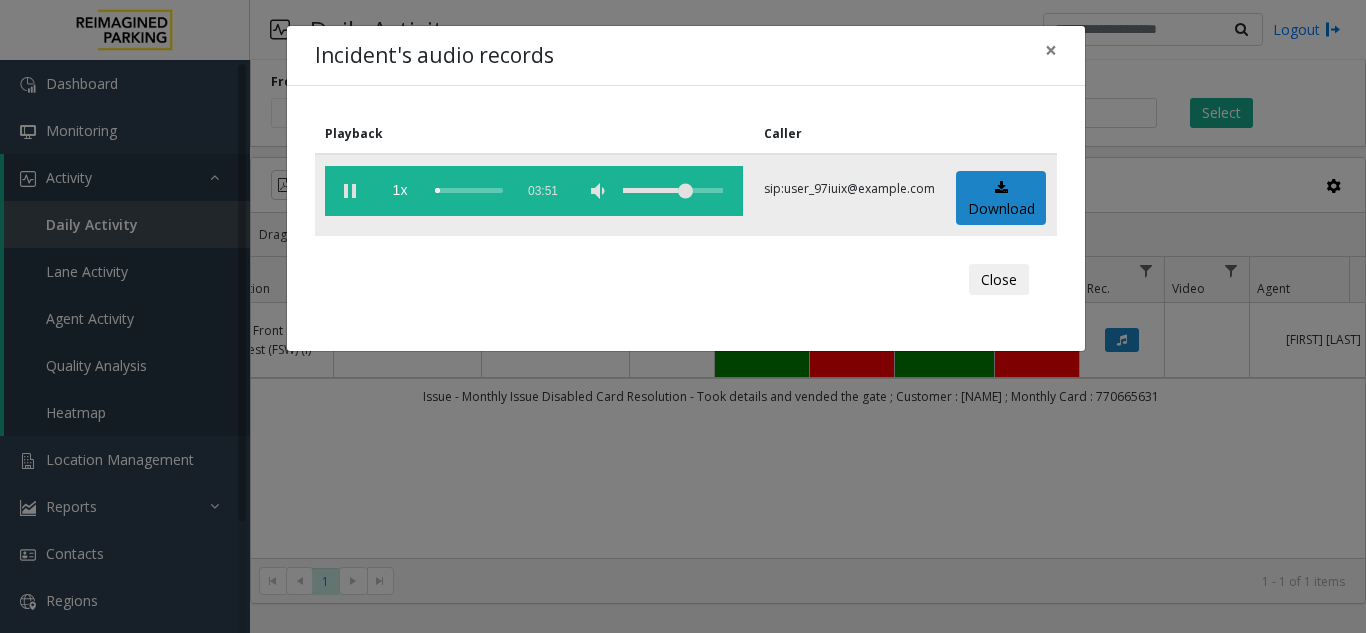 click 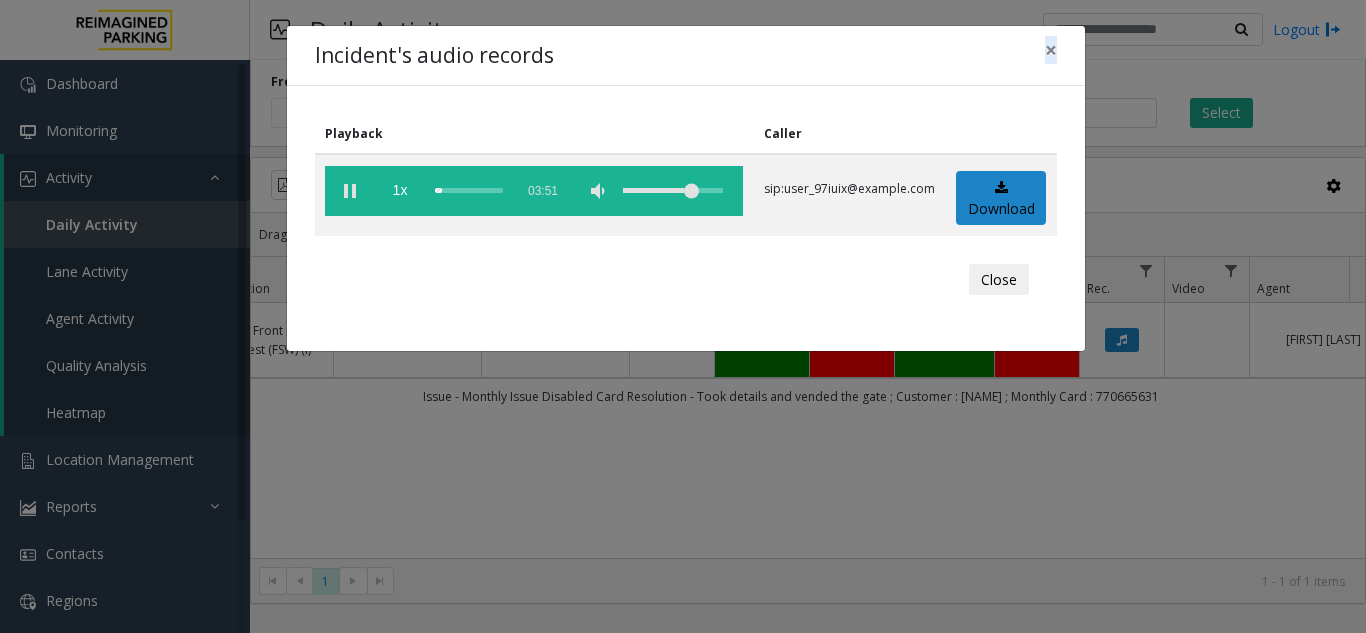 drag, startPoint x: 725, startPoint y: 55, endPoint x: 1177, endPoint y: 116, distance: 456.09756 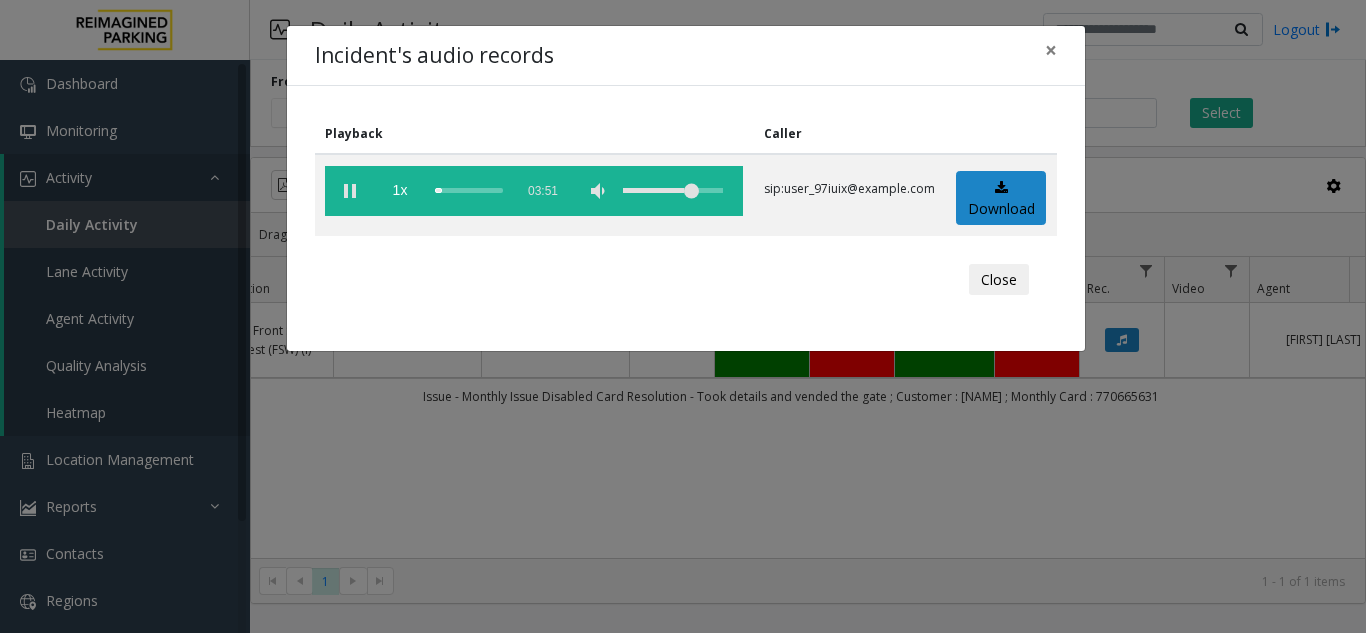 click on "Incident's audio records × Playback Caller  1x  03:51 sip:user_97iuix@67.223.103.47  Download  Close" 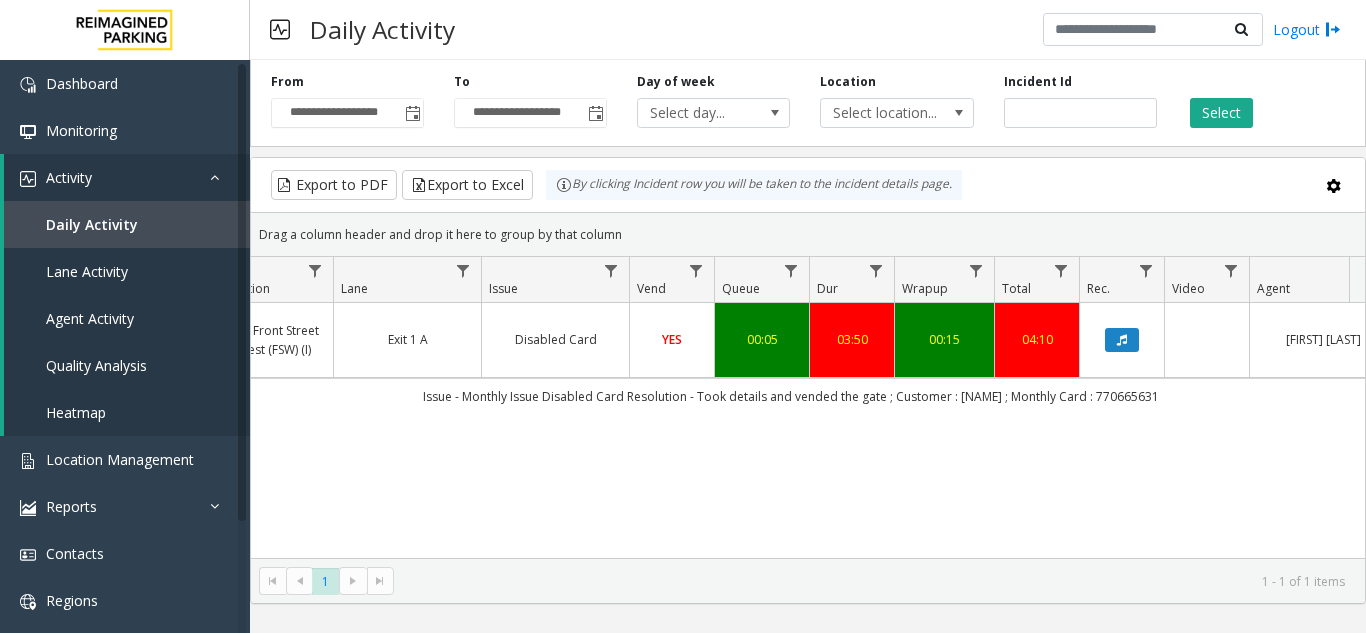 scroll, scrollTop: 0, scrollLeft: 252, axis: horizontal 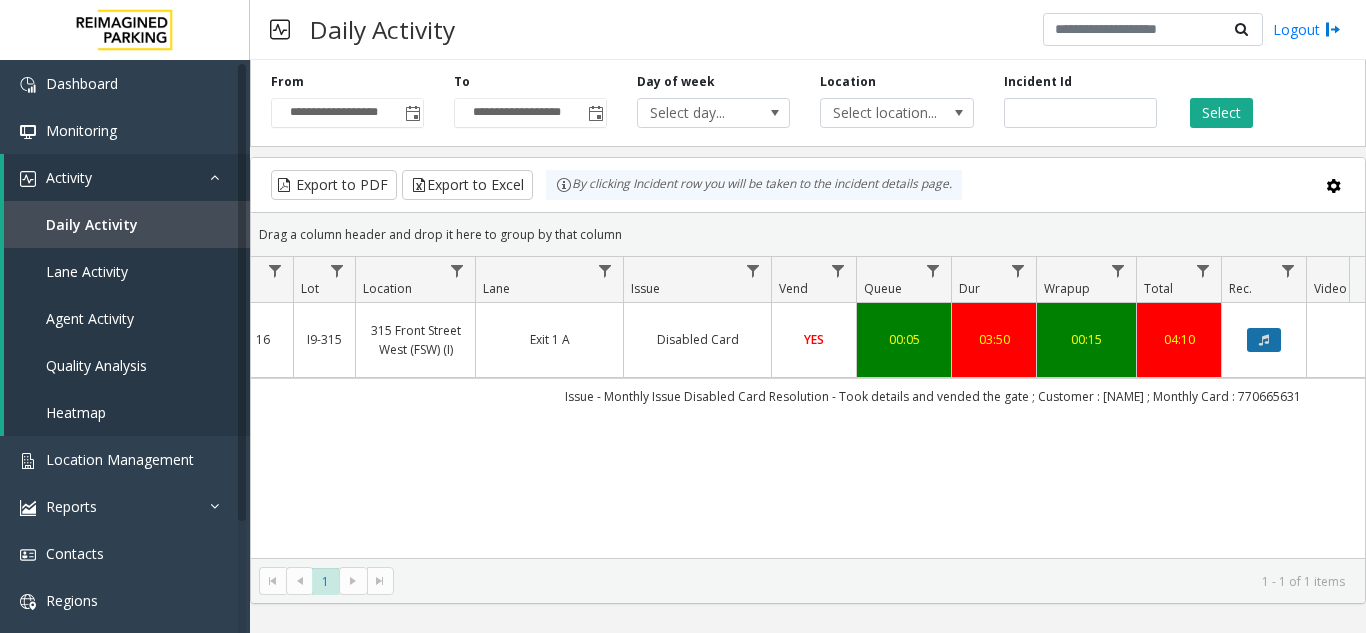 click 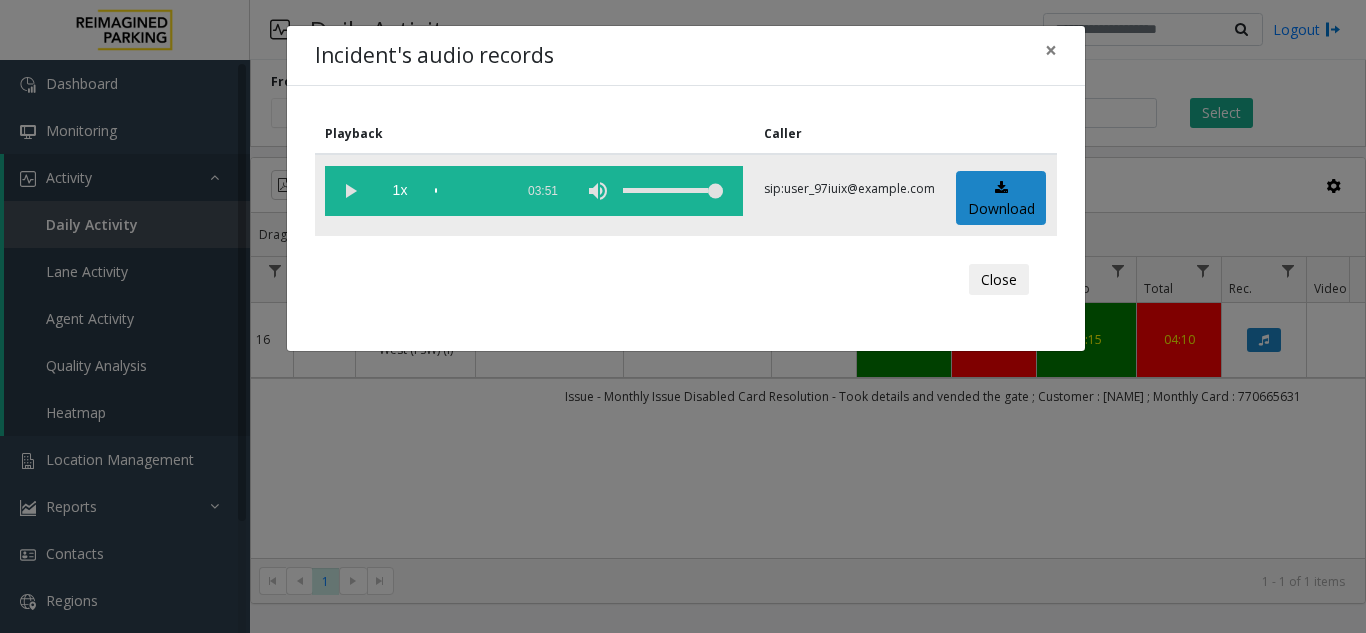 click 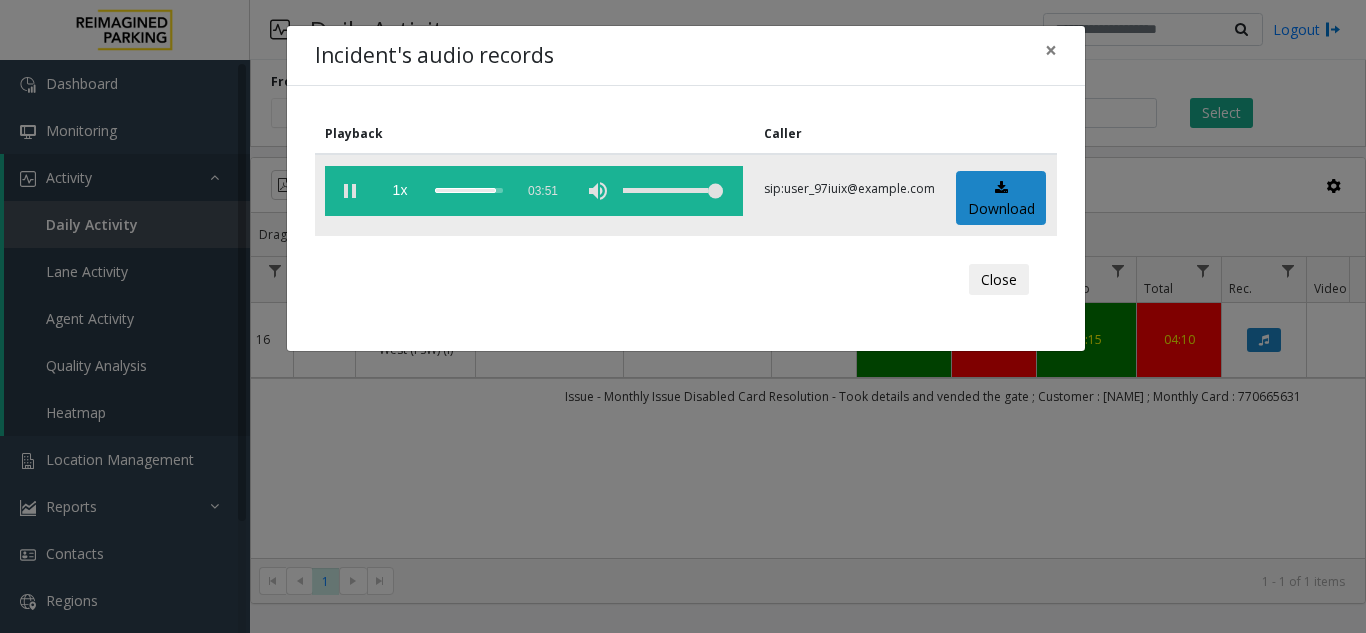 click 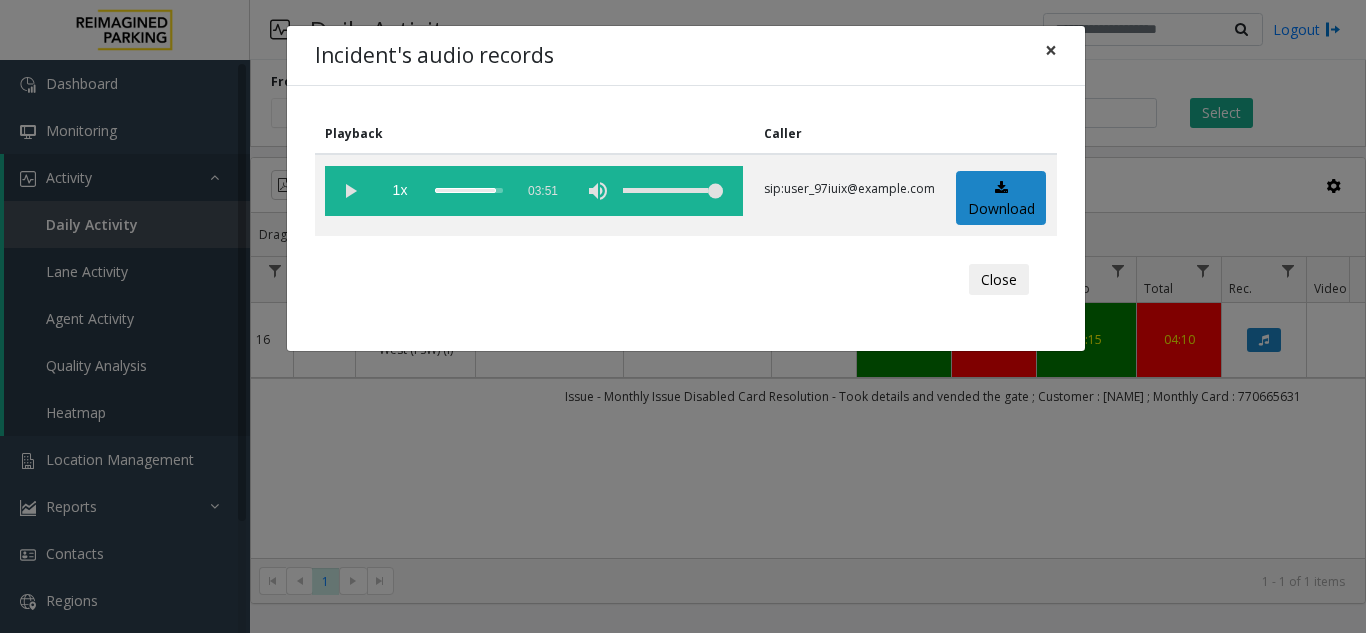 click on "×" 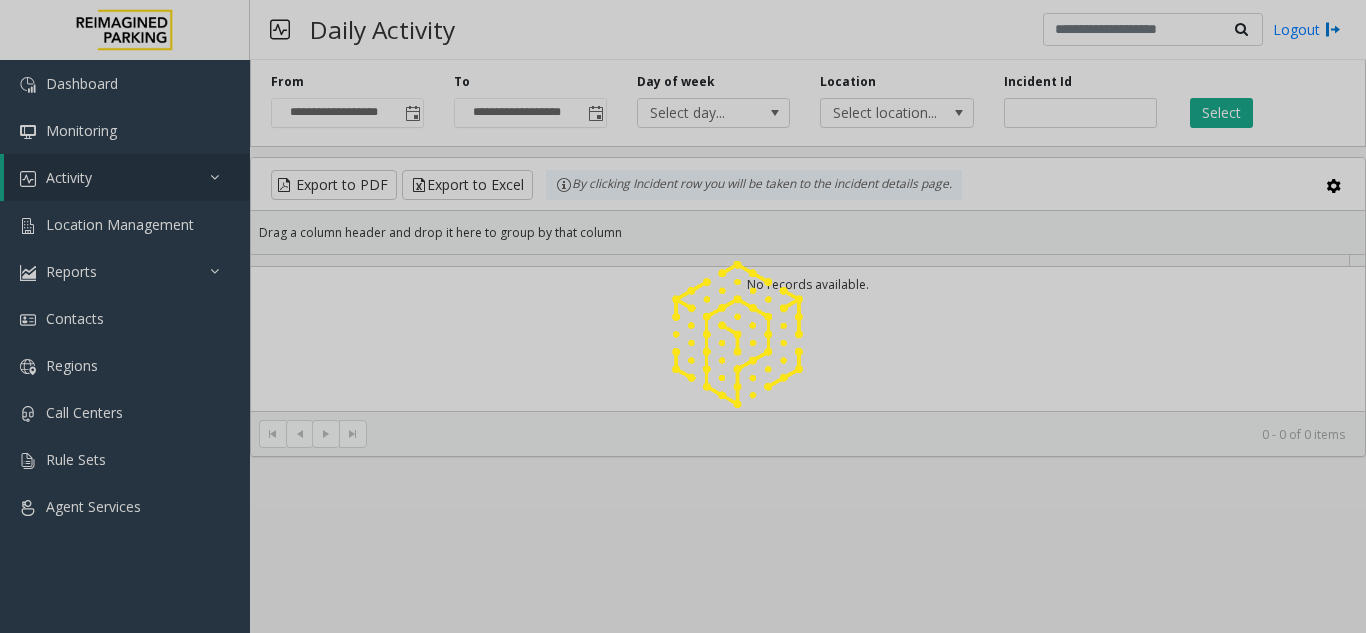 scroll, scrollTop: 0, scrollLeft: 0, axis: both 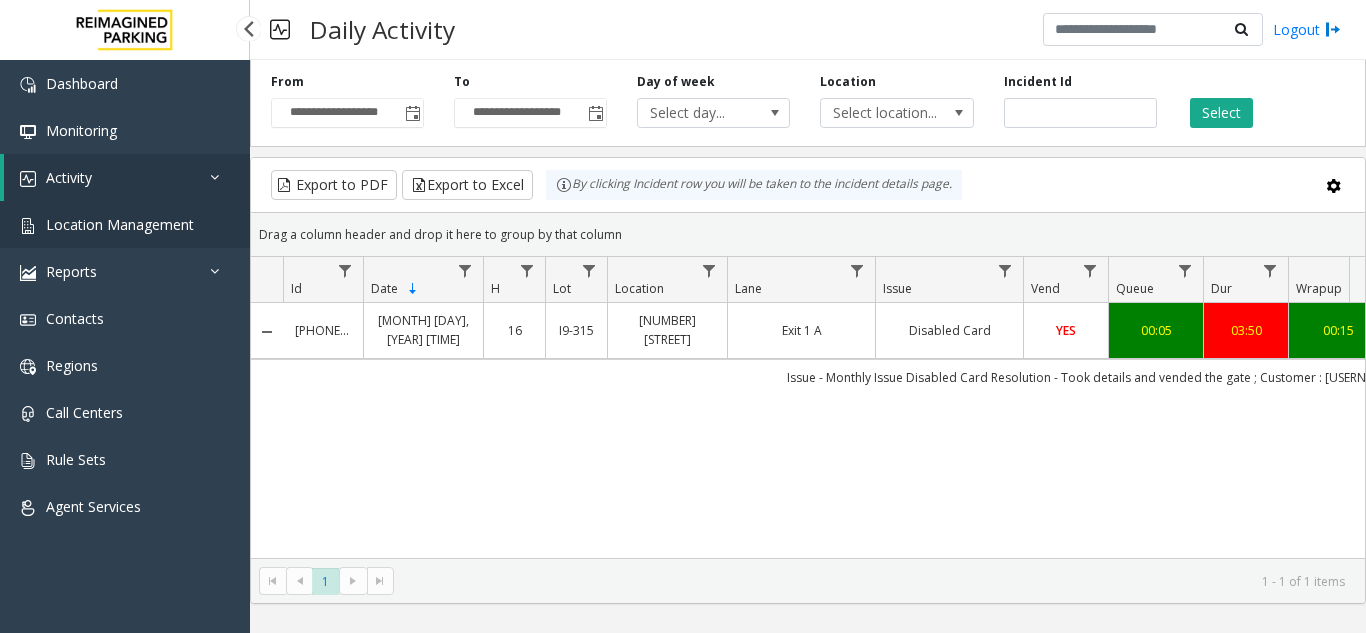 click on "Location Management" at bounding box center (120, 224) 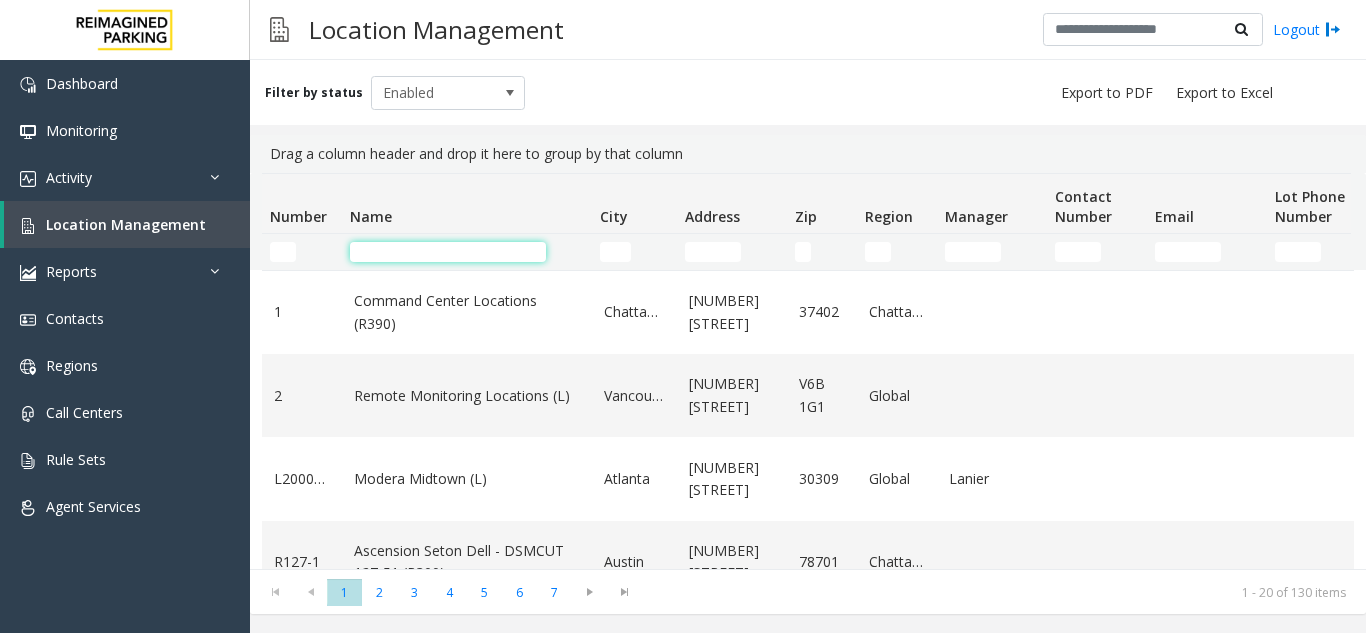 click 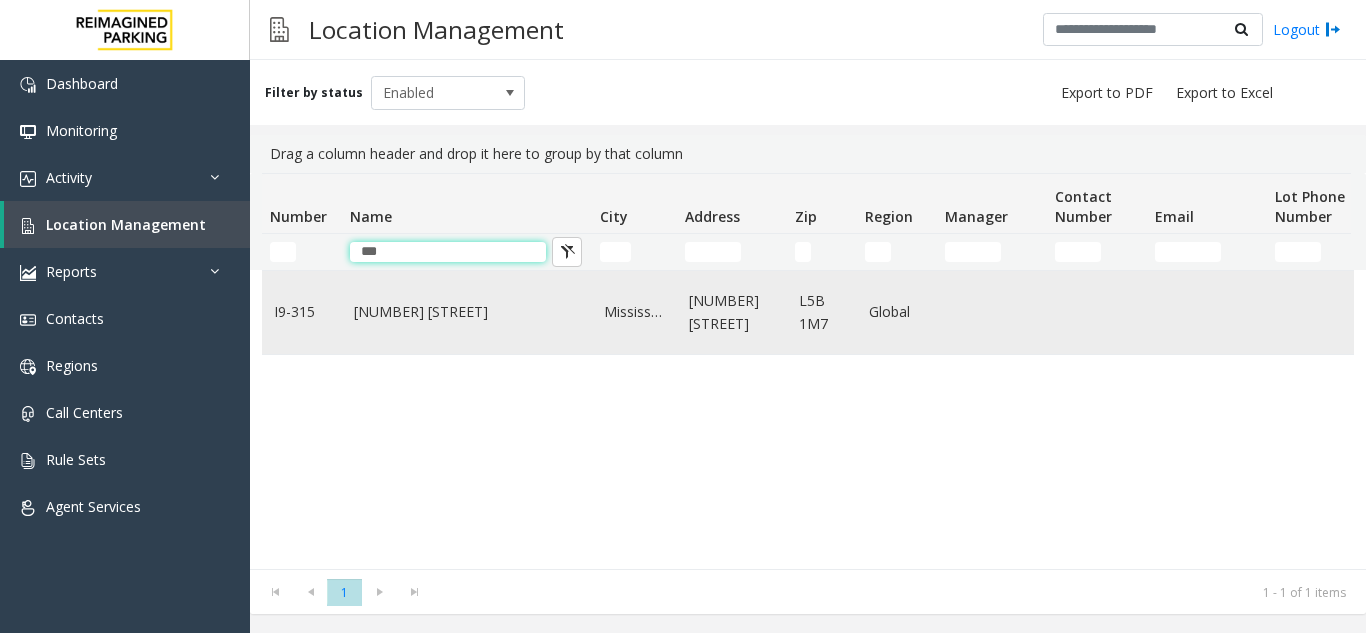 type on "***" 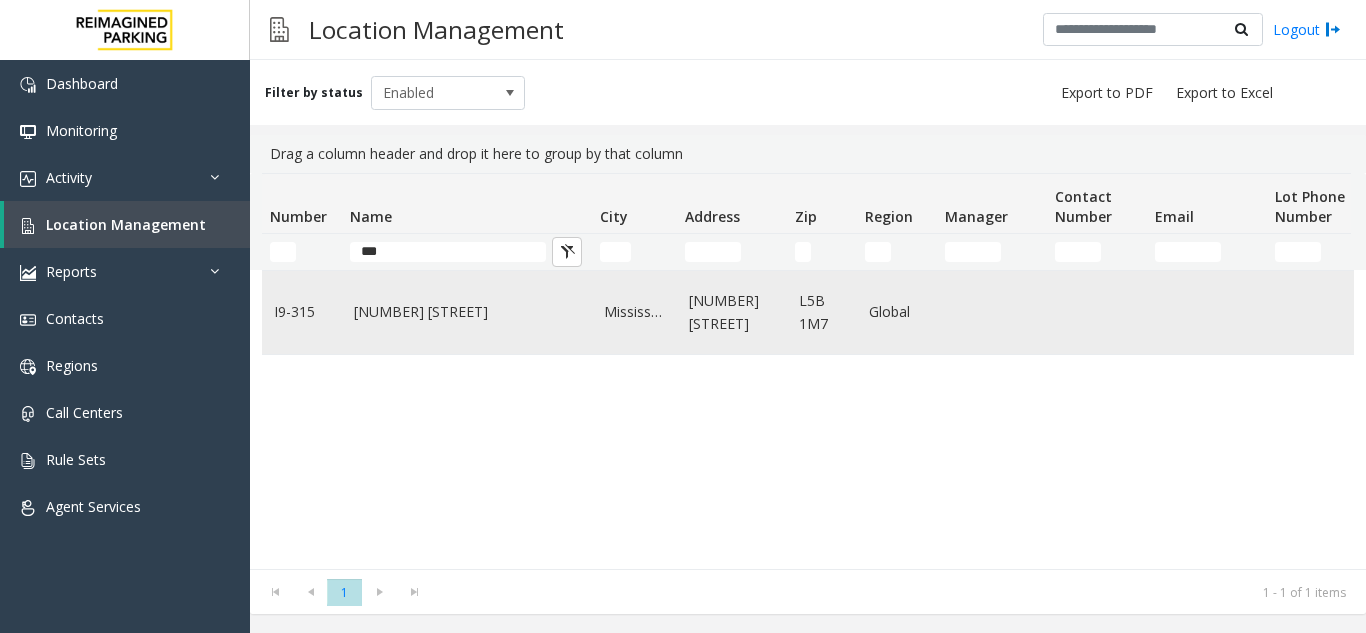 click on "315 Front Street West	(FSW) (I)" 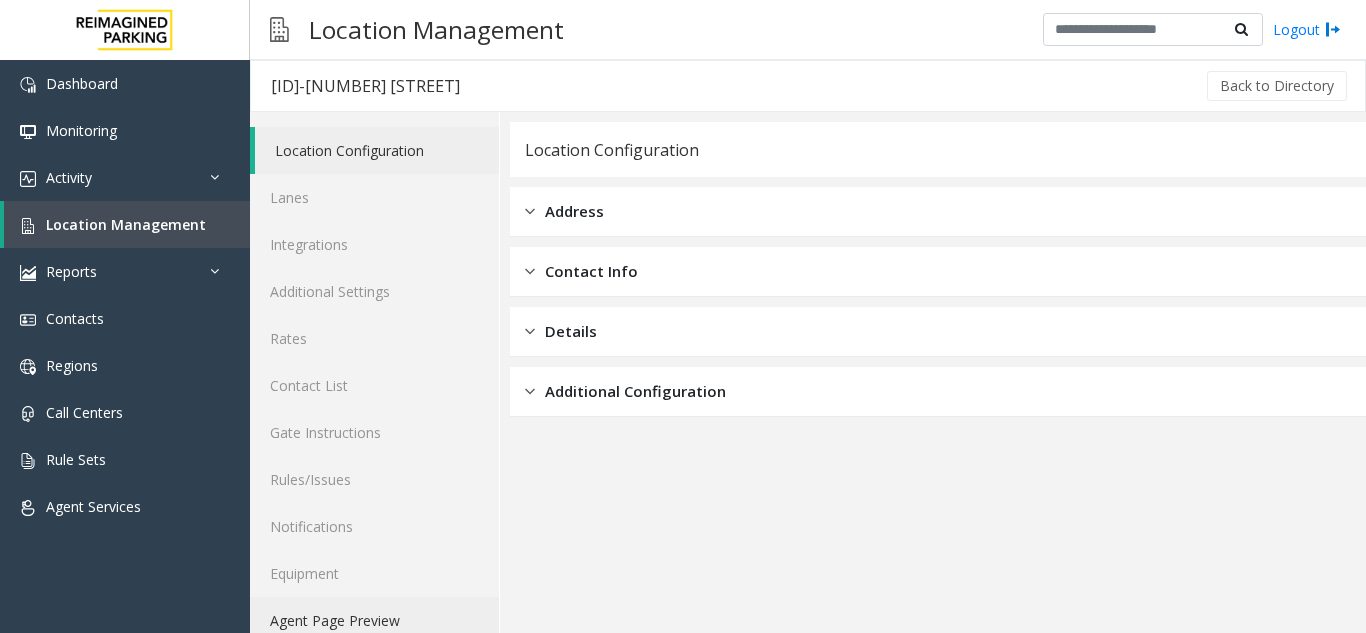 click on "Agent Page Preview" 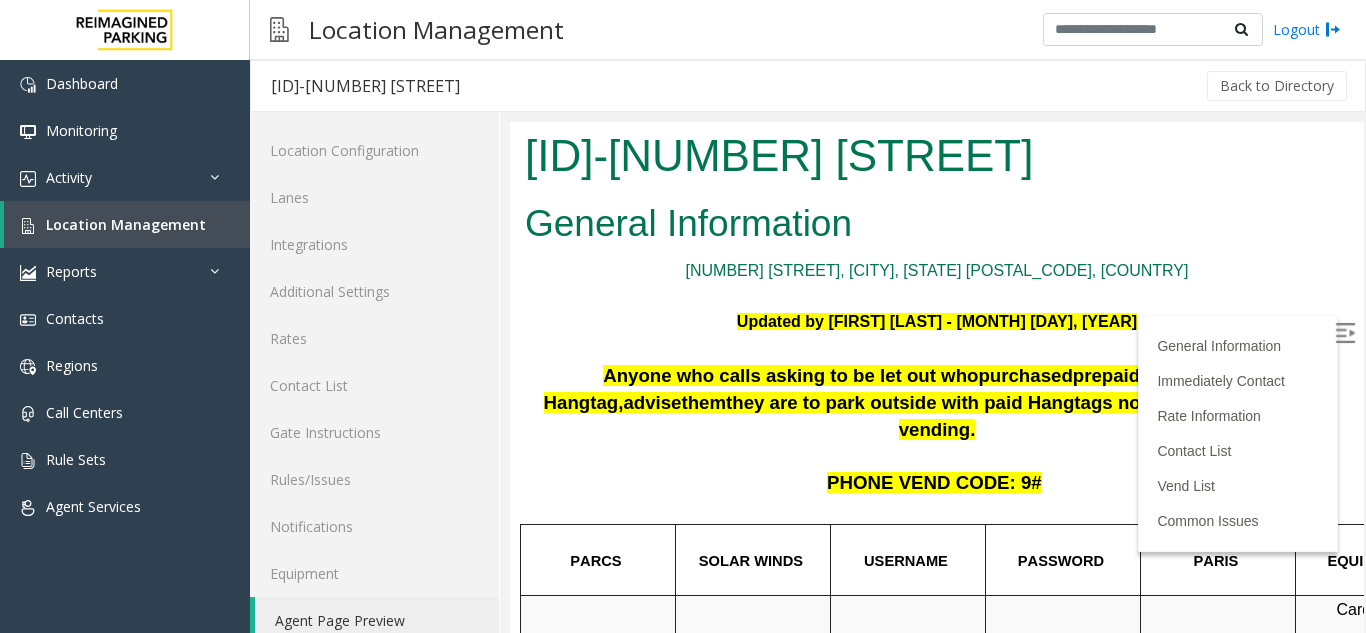 scroll, scrollTop: 200, scrollLeft: 0, axis: vertical 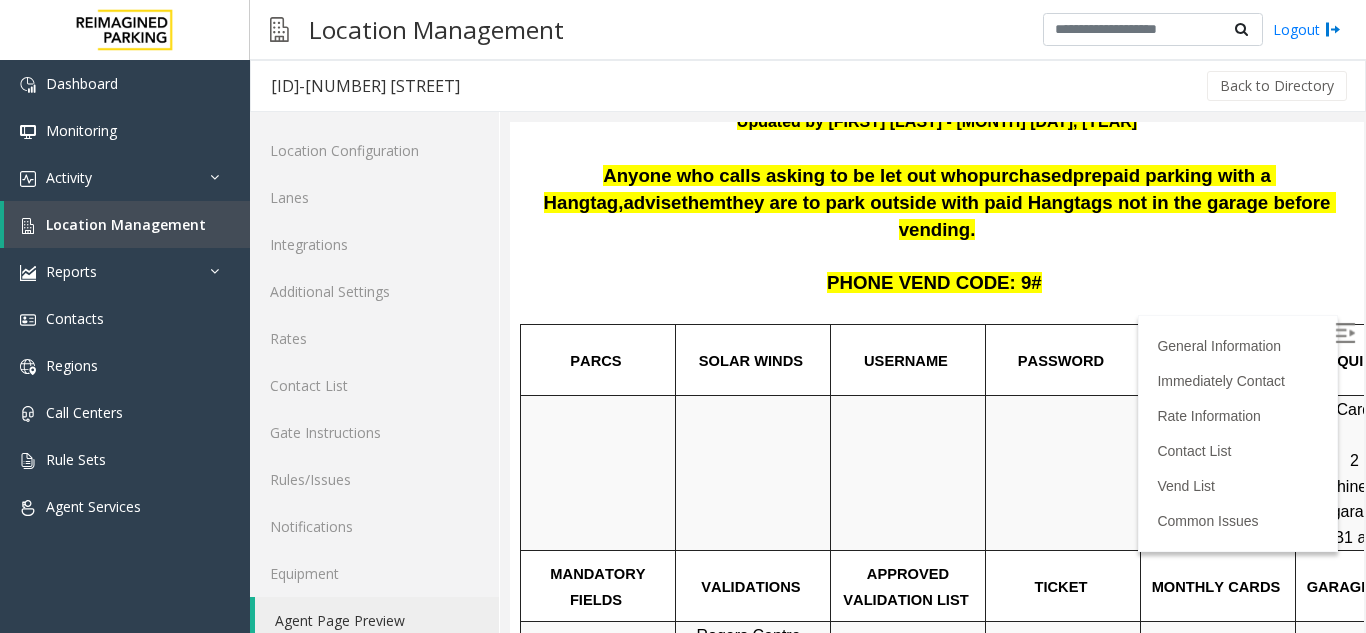 click at bounding box center (1345, 333) 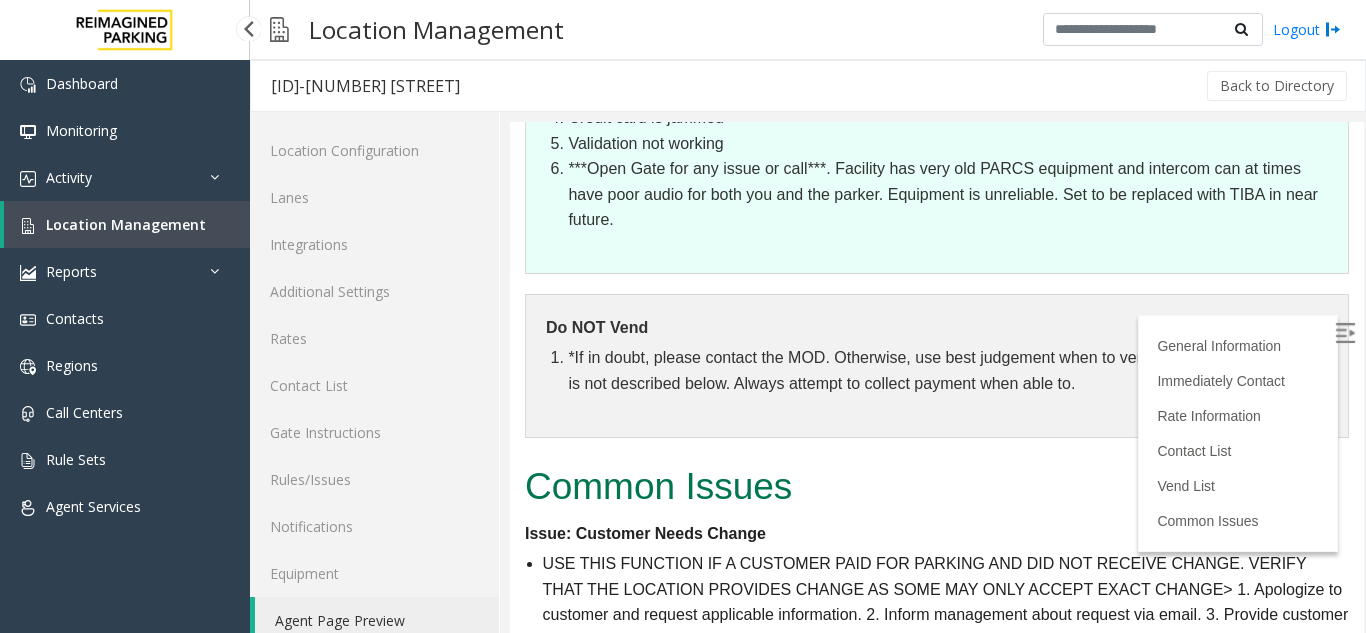 scroll, scrollTop: 3111, scrollLeft: 0, axis: vertical 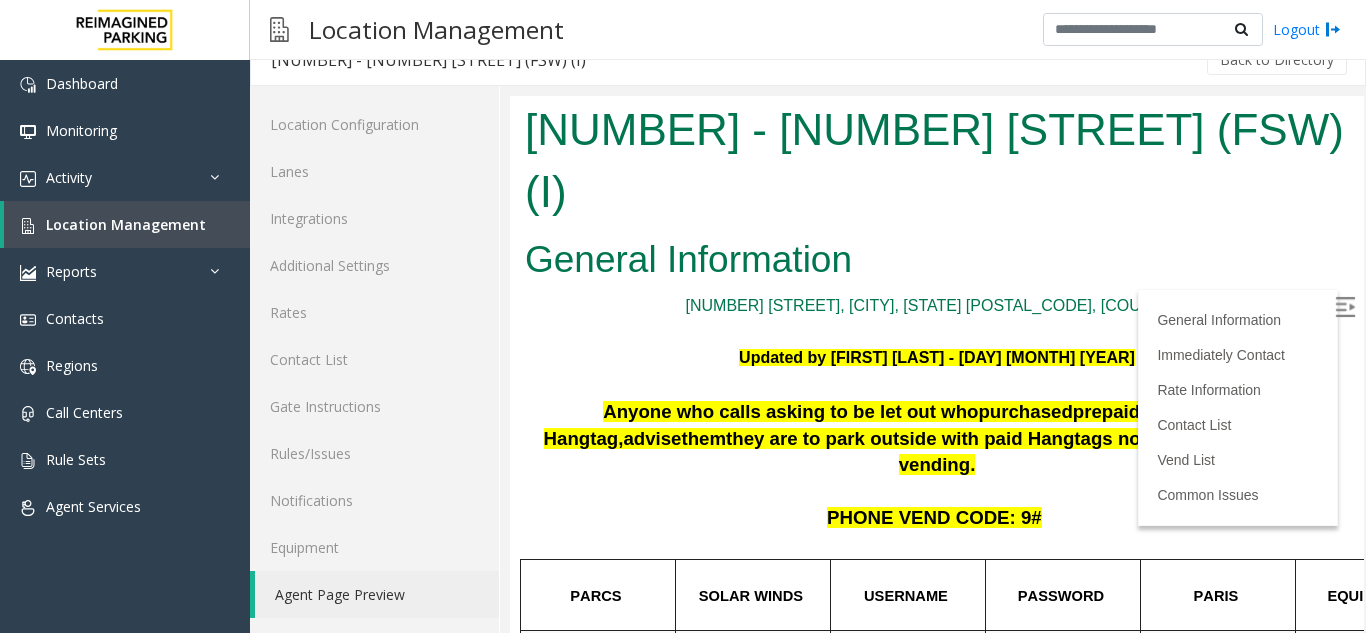 click on "Agent Page Preview" 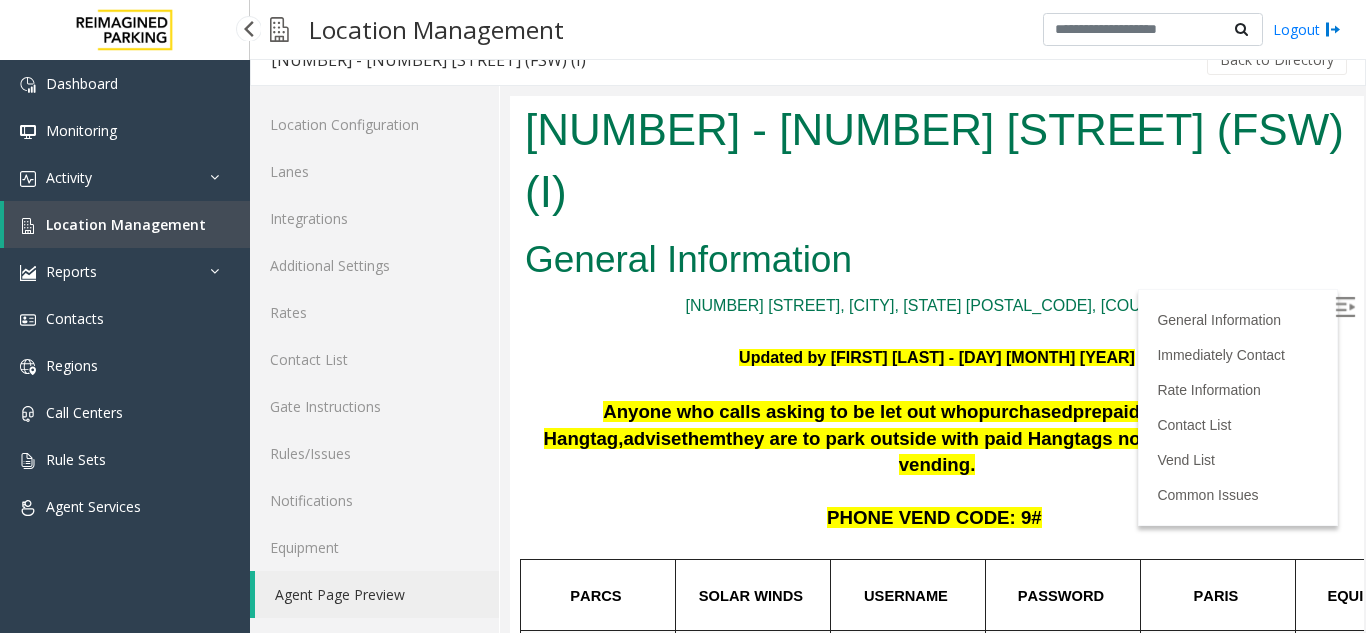 click on "Location Management" at bounding box center (127, 224) 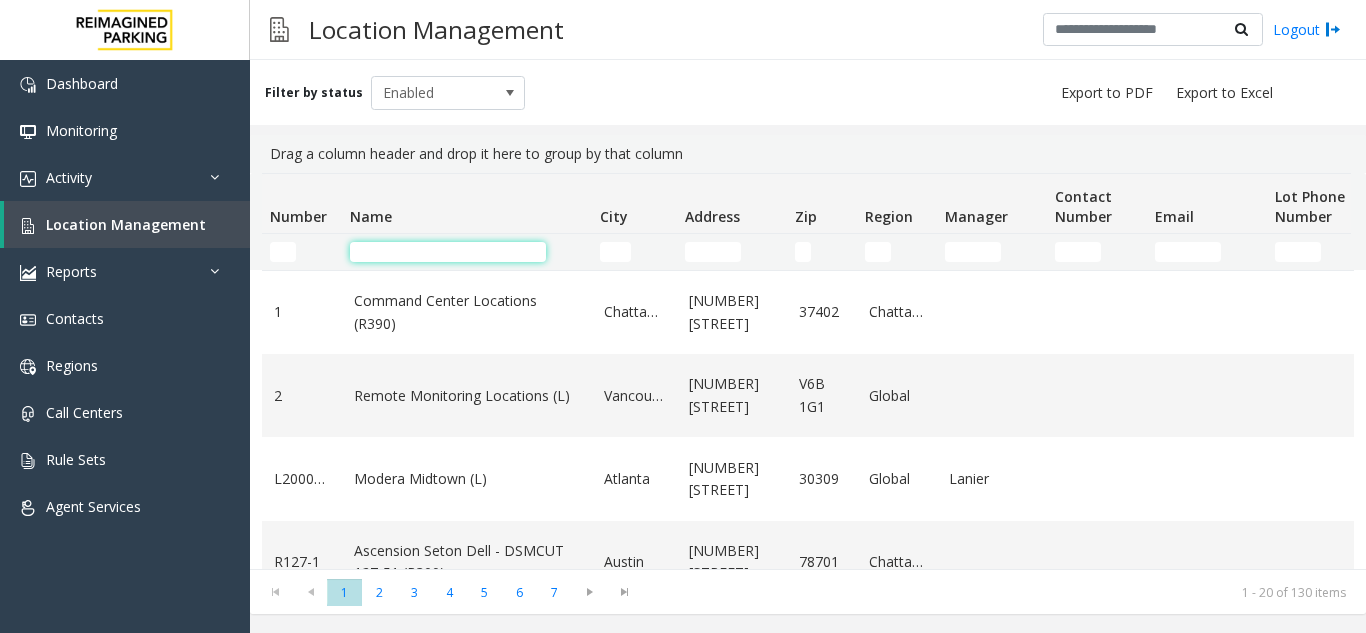 click 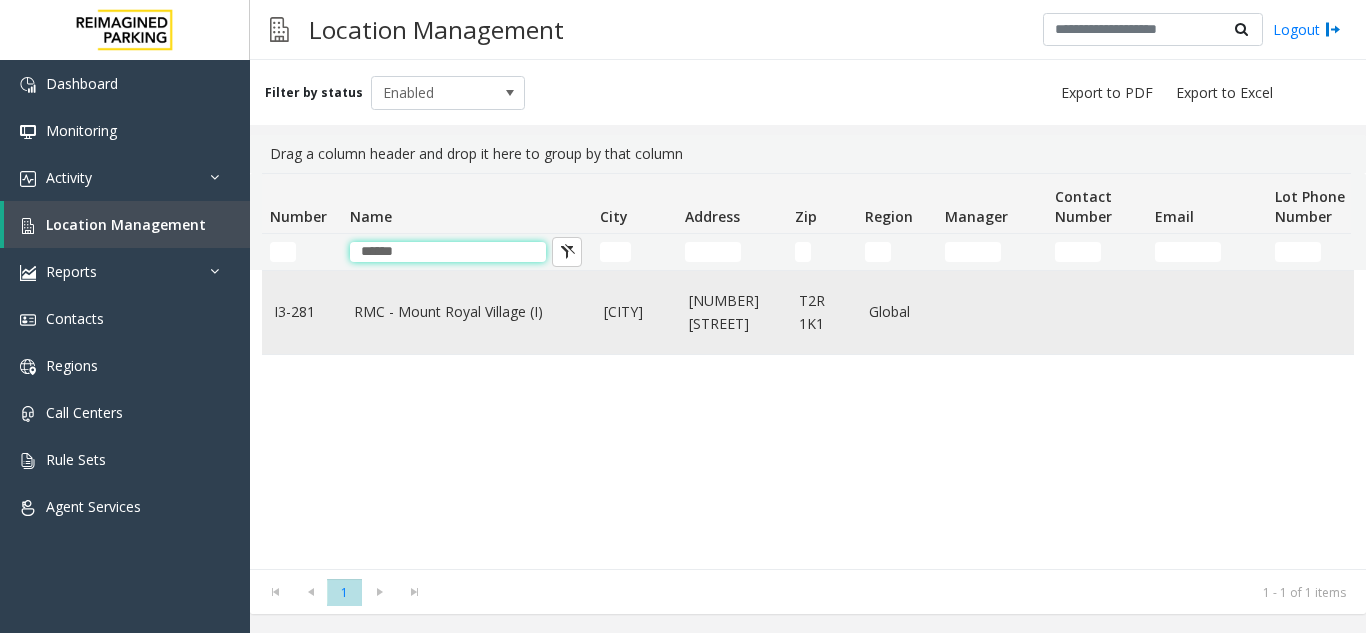 type on "*****" 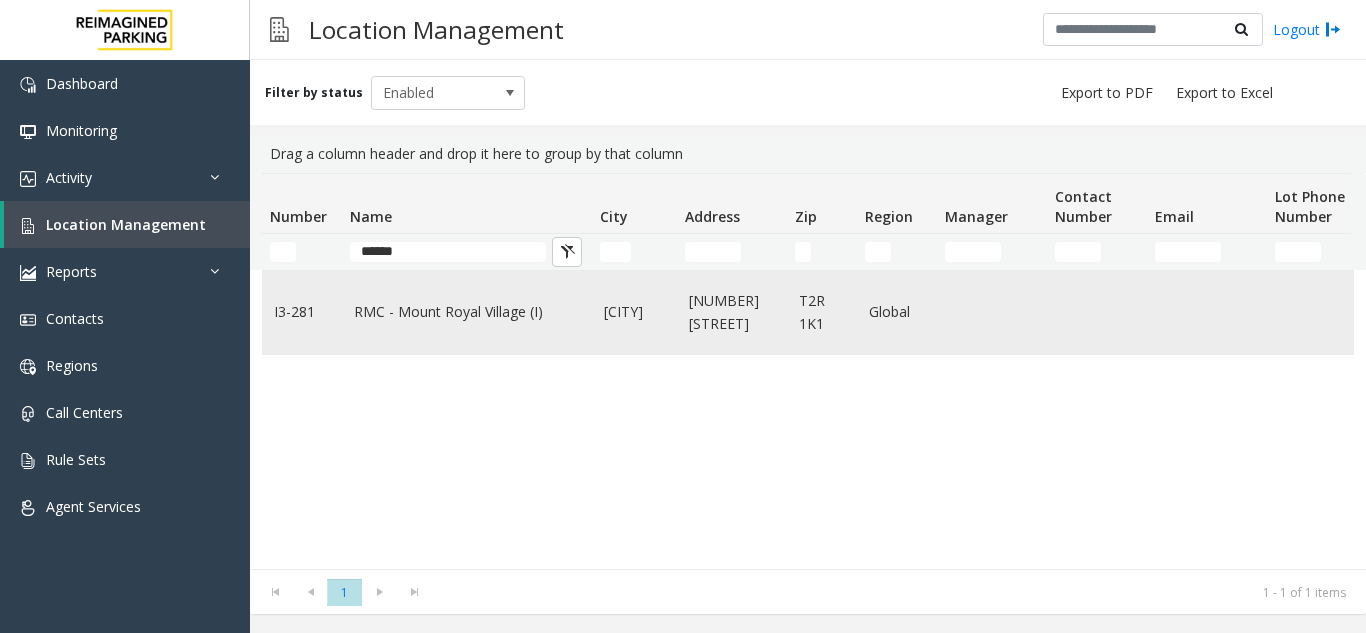 click on "RMC - Mount Royal Village (I)" 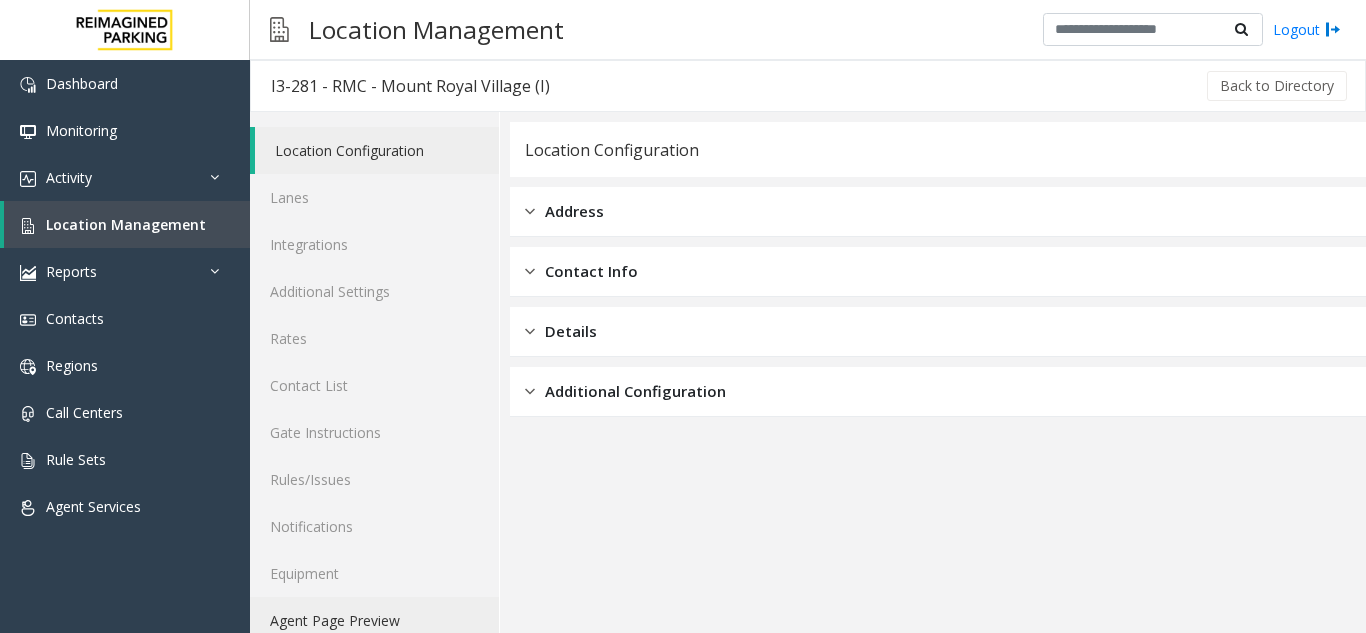 click on "Agent Page Preview" 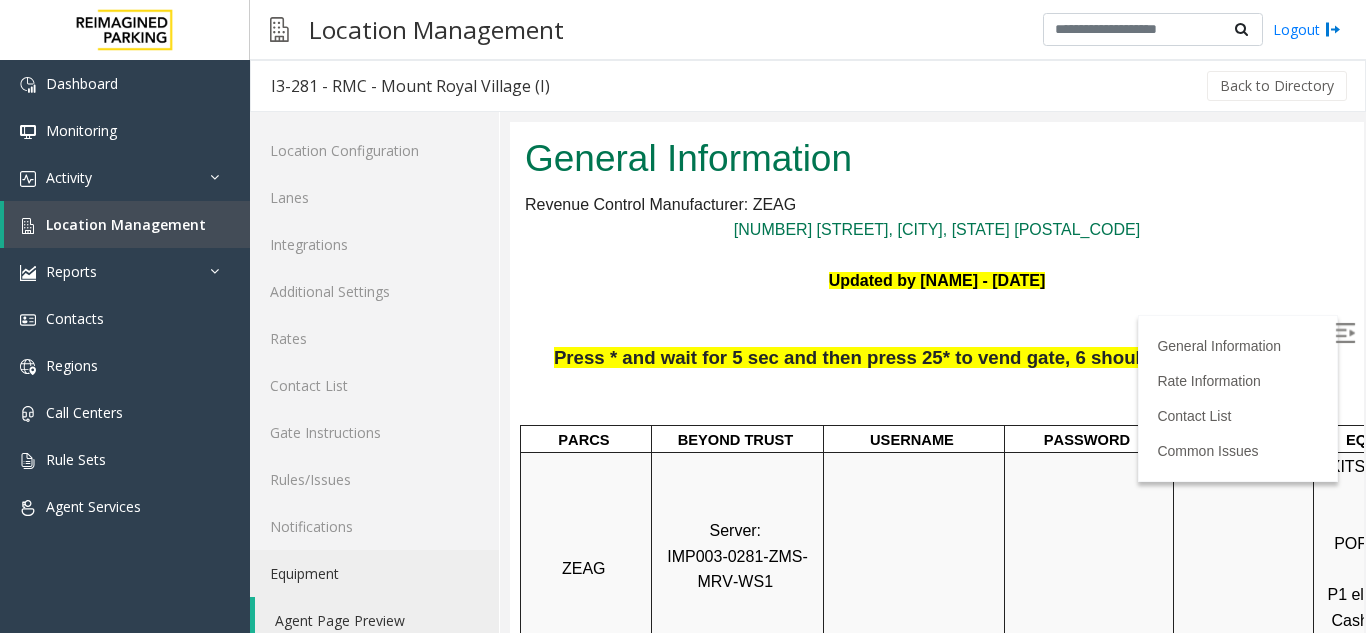 scroll, scrollTop: 100, scrollLeft: 0, axis: vertical 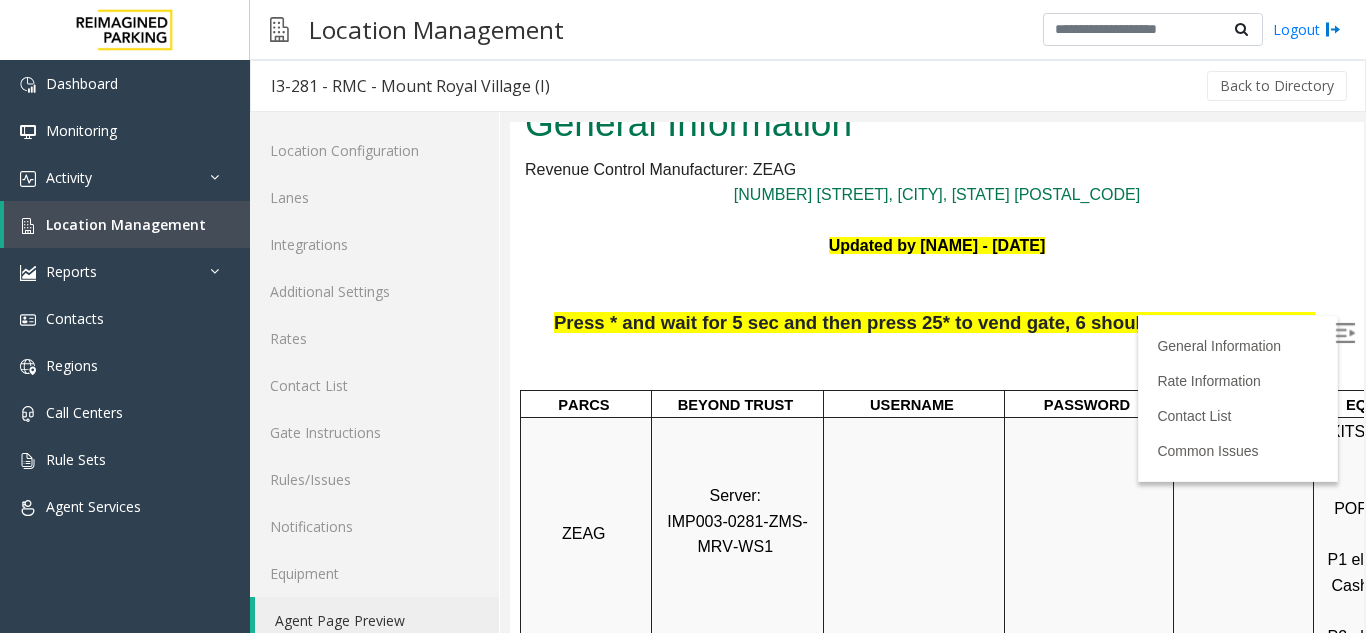click at bounding box center [1345, 333] 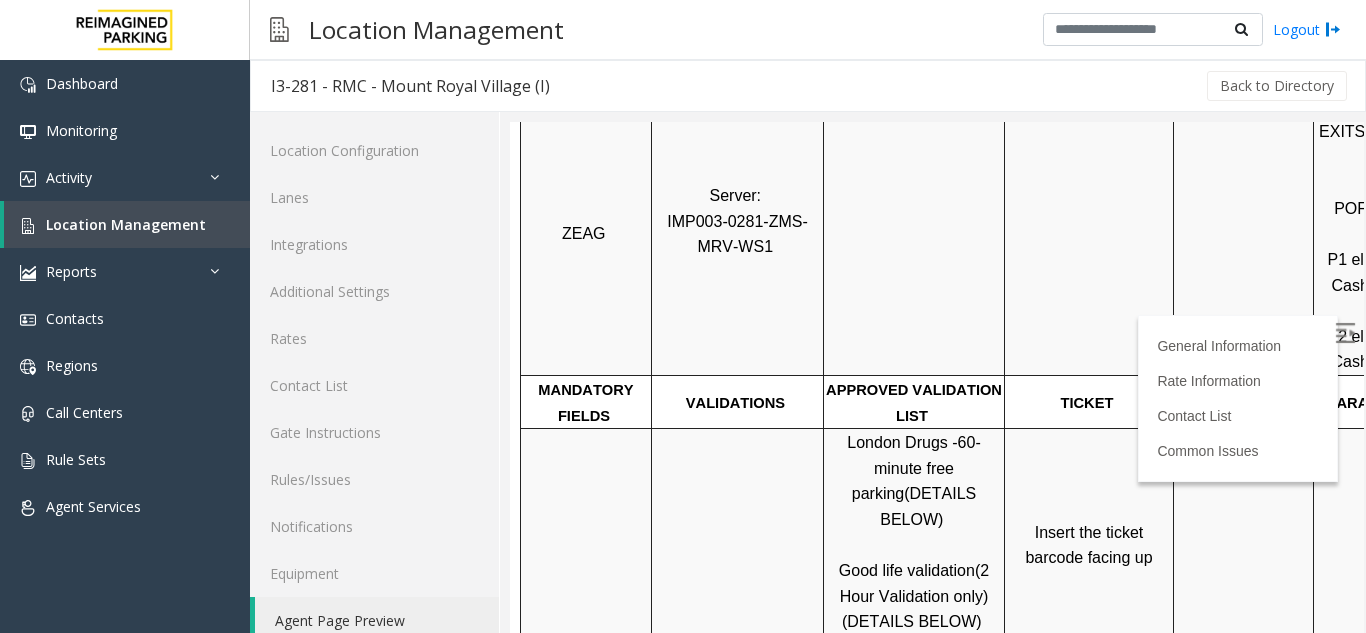 scroll, scrollTop: 200, scrollLeft: 0, axis: vertical 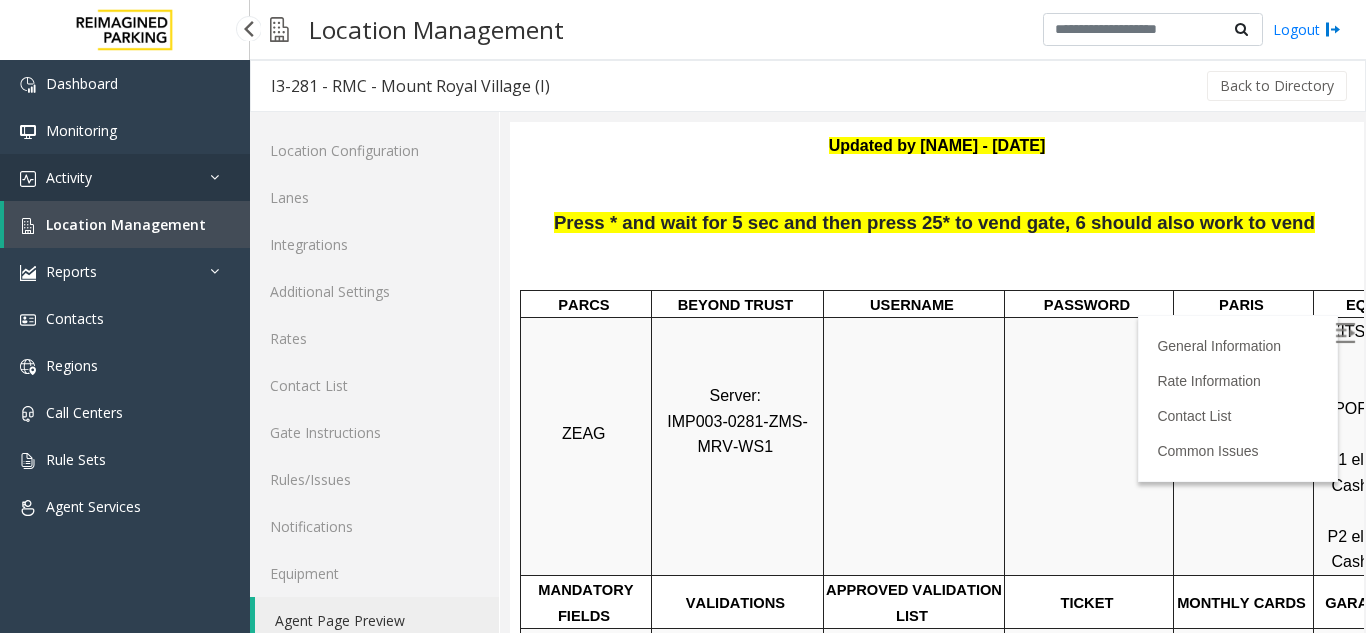 click on "Activity" at bounding box center (125, 177) 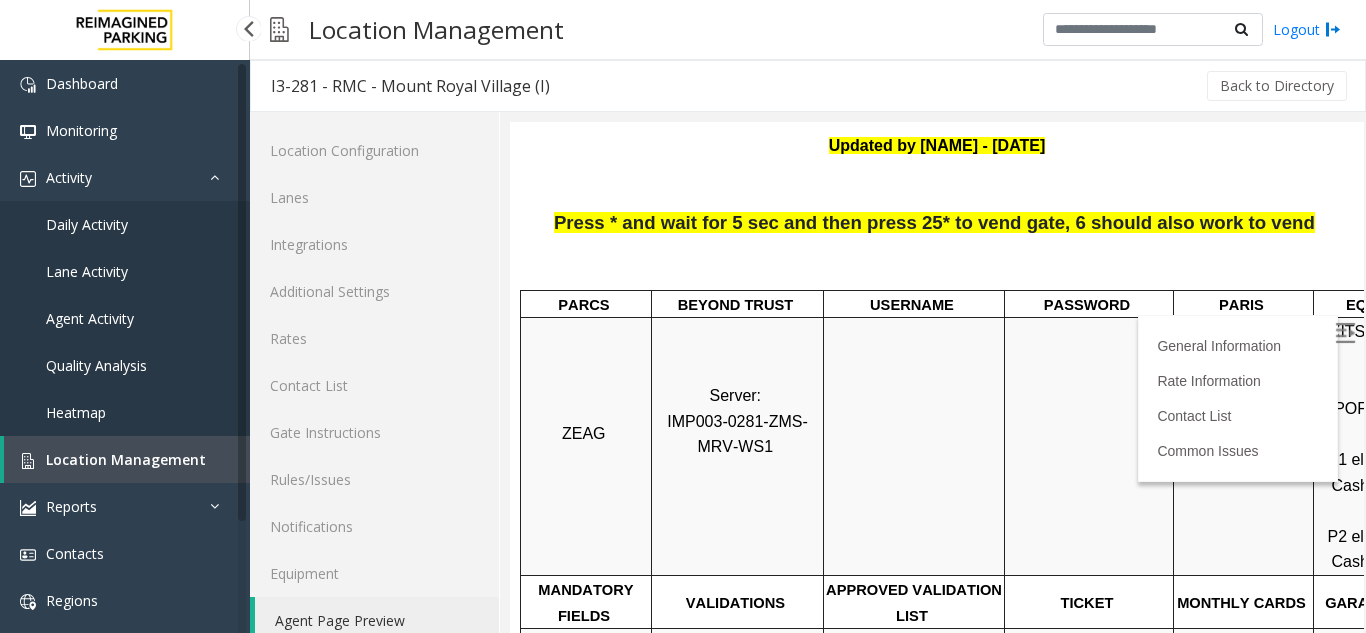 click on "Agent Activity" at bounding box center [90, 318] 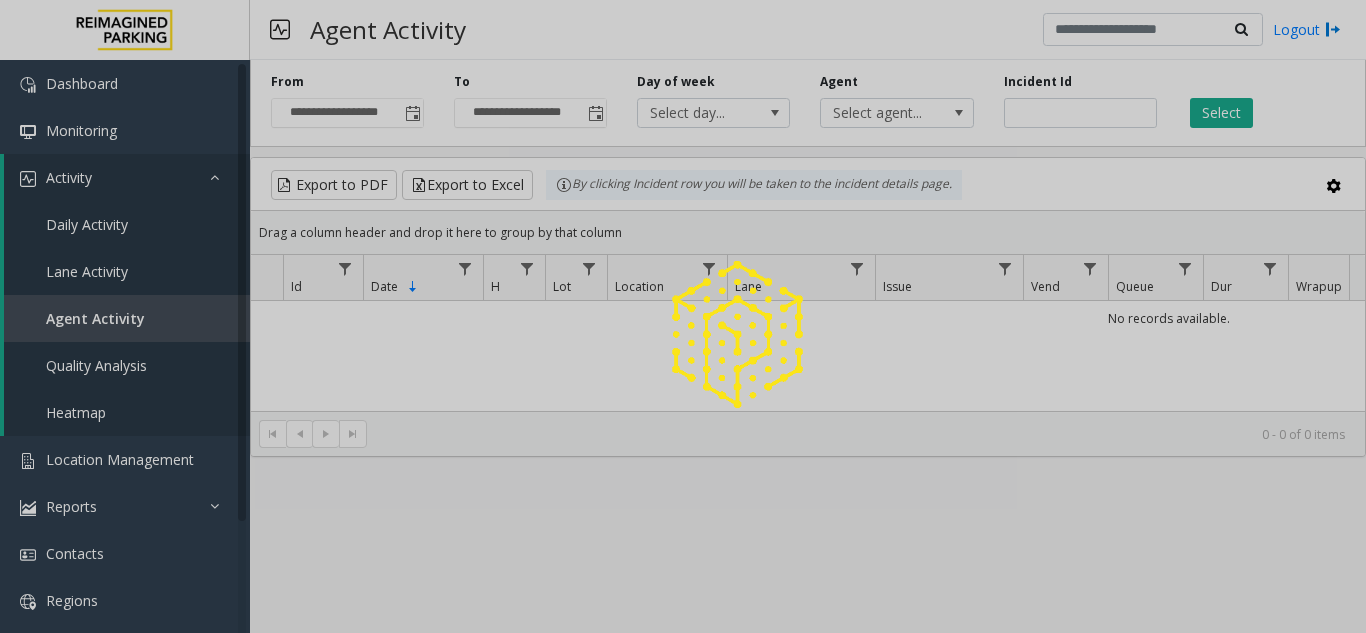 click 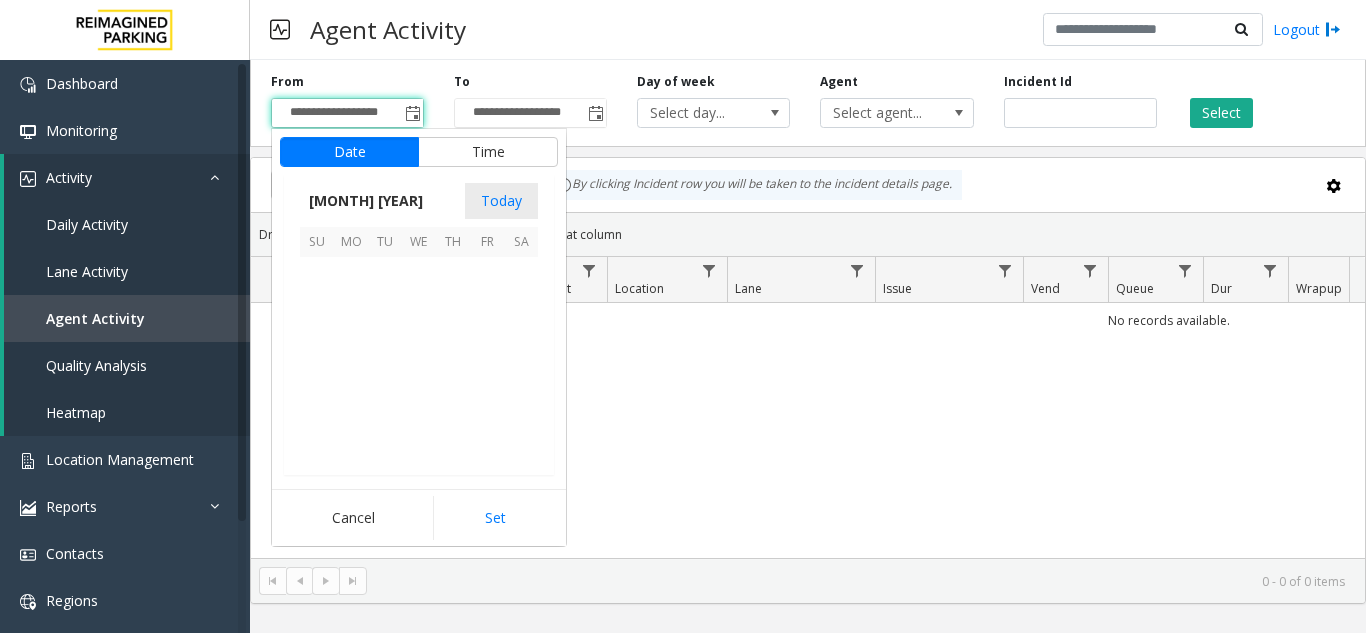 scroll, scrollTop: 358428, scrollLeft: 0, axis: vertical 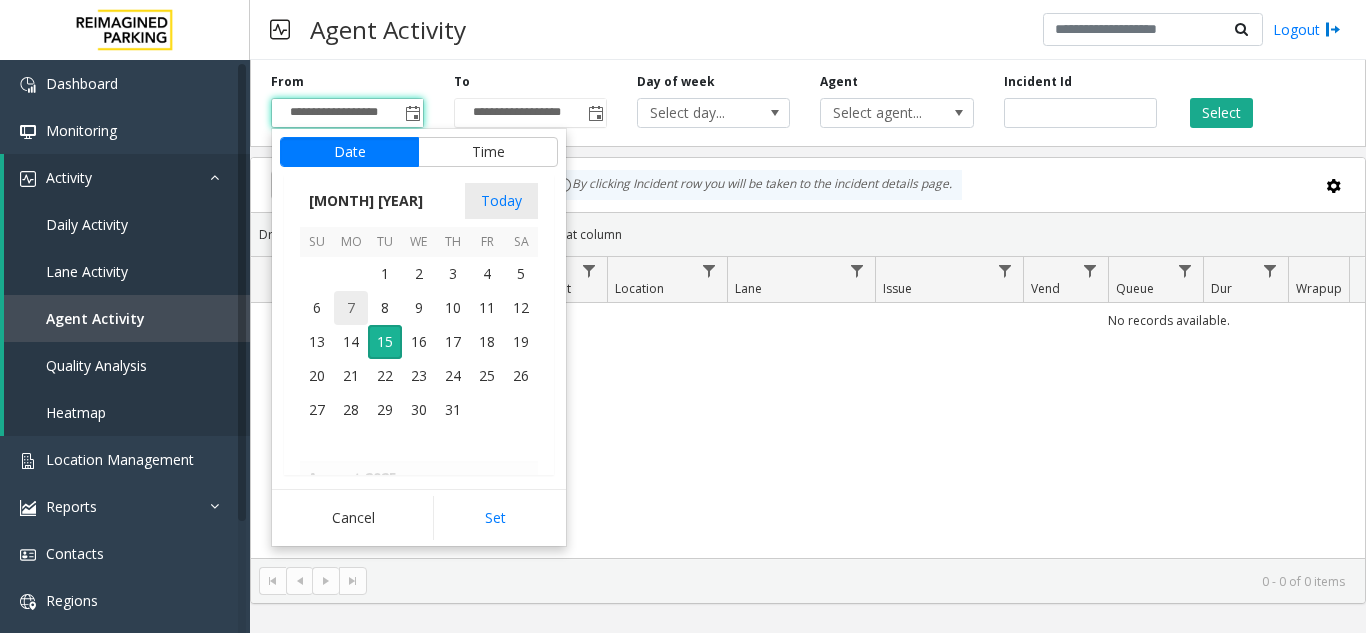 click on "7" at bounding box center (351, 308) 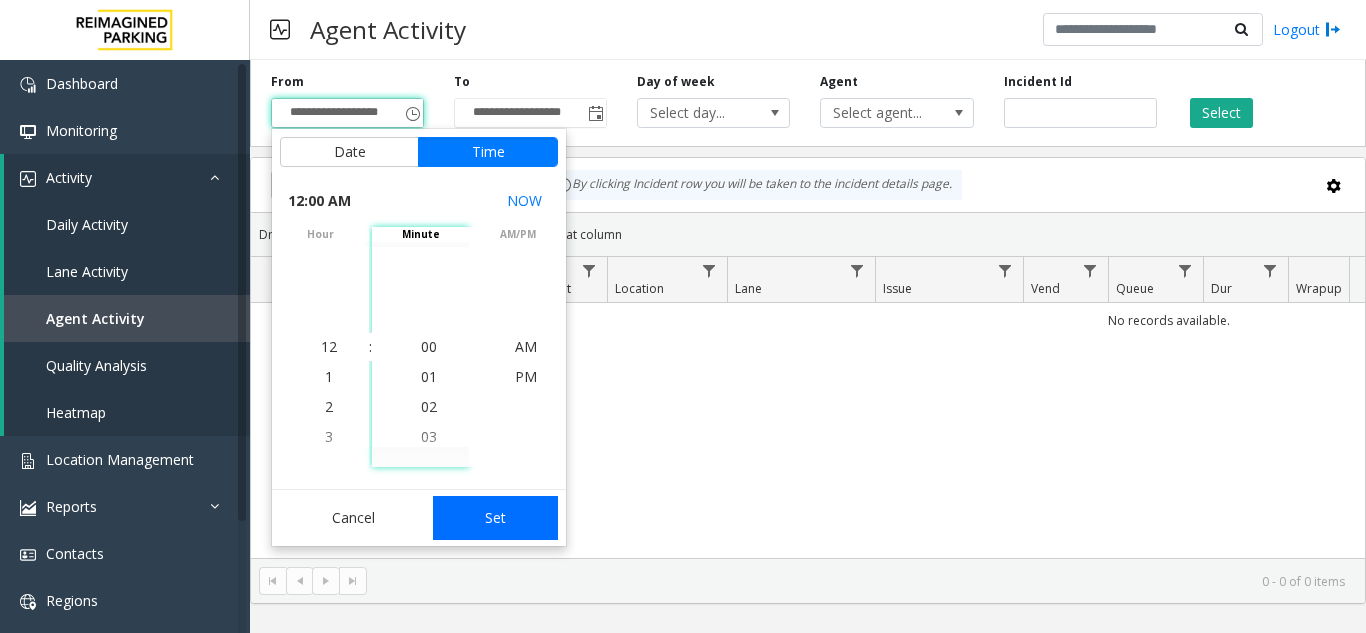 click on "Set" 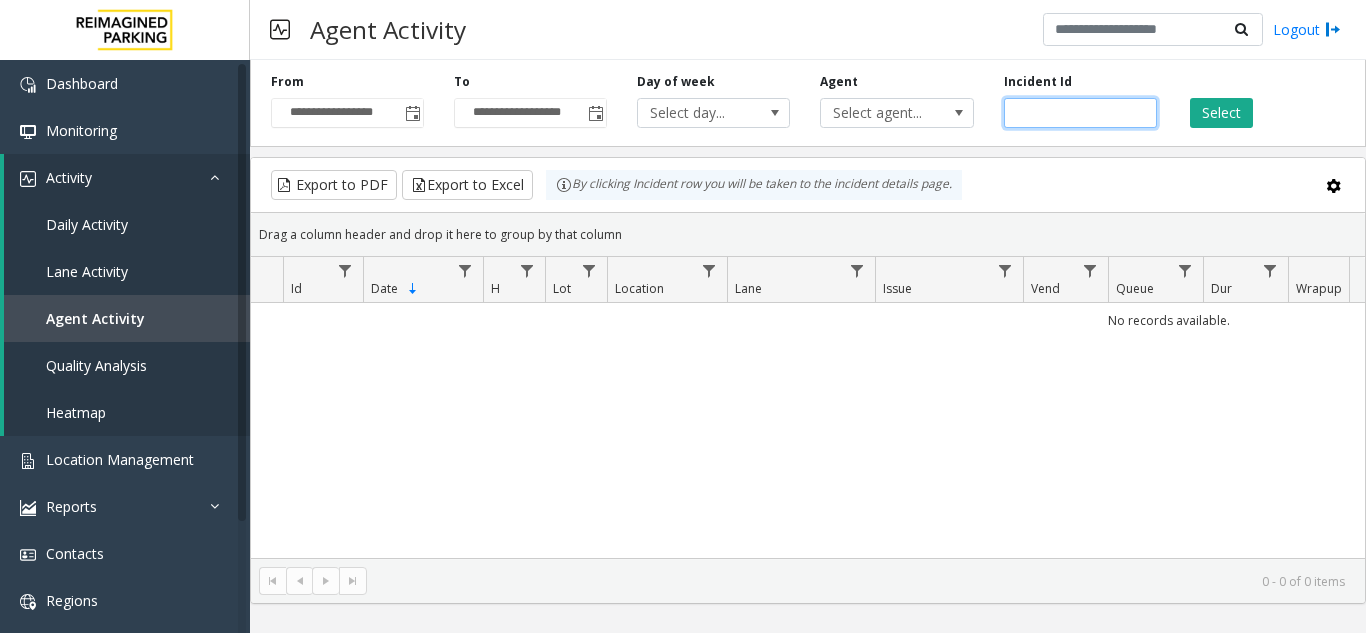 click 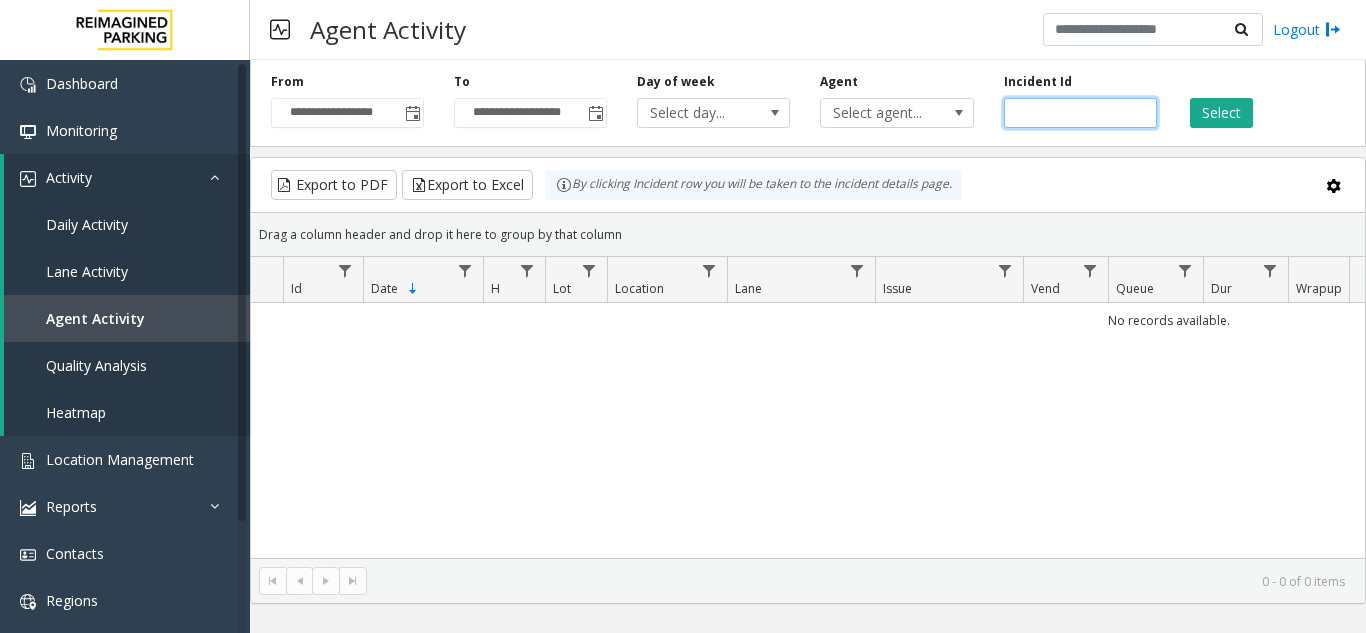 type on "**" 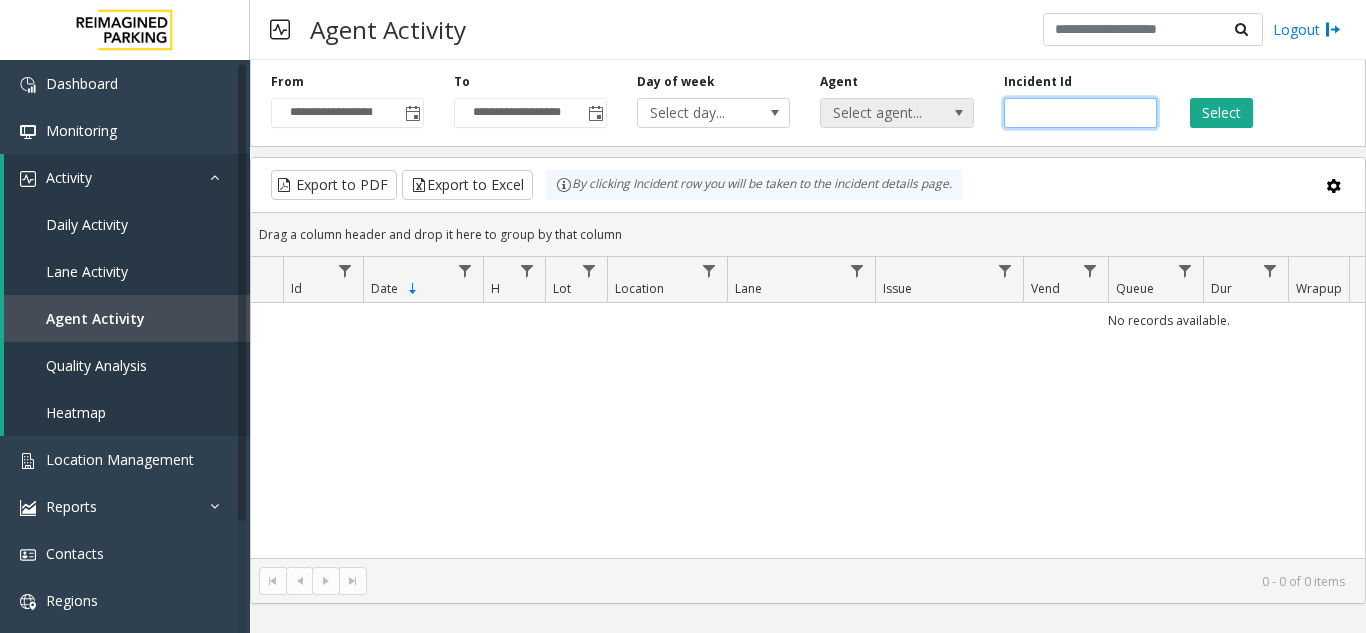 drag, startPoint x: 1067, startPoint y: 116, endPoint x: 883, endPoint y: 101, distance: 184.6104 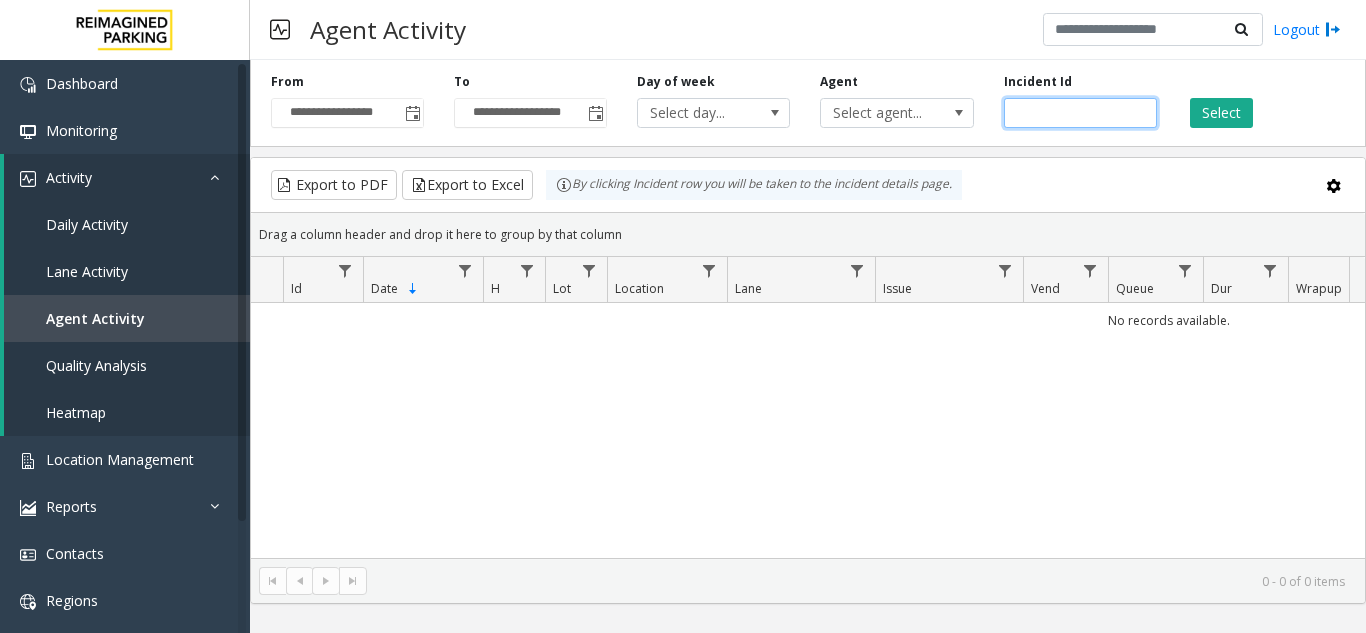 click on "**" 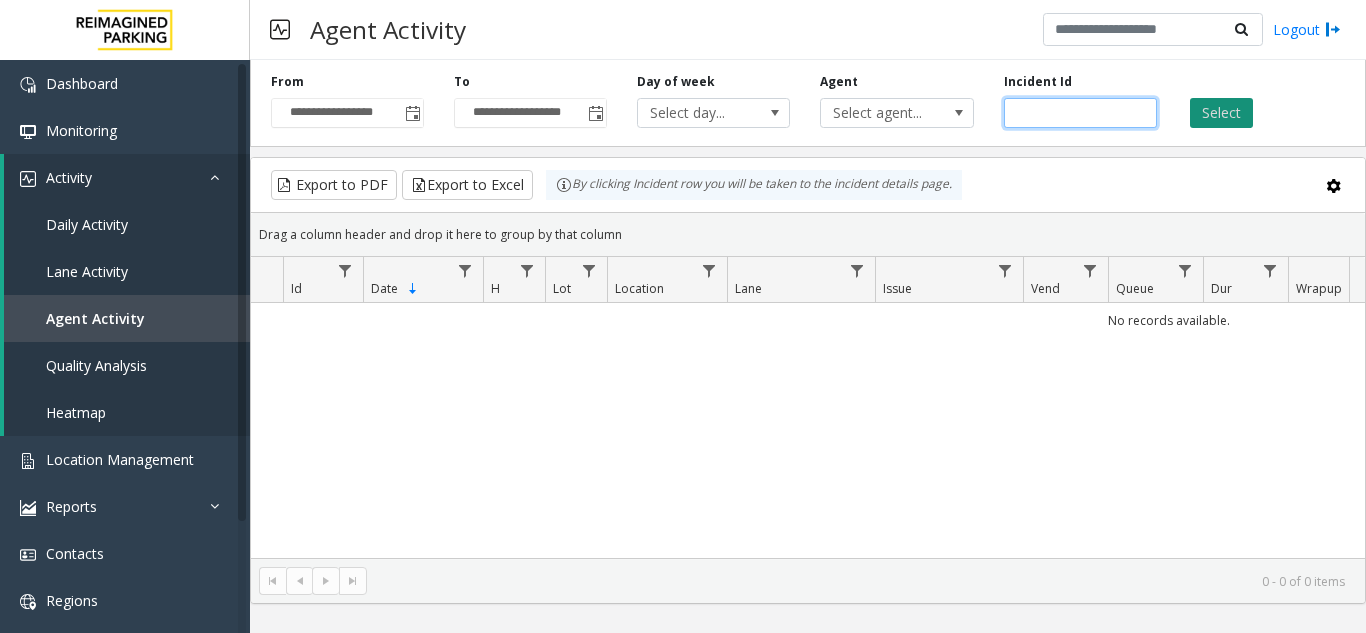 type on "******" 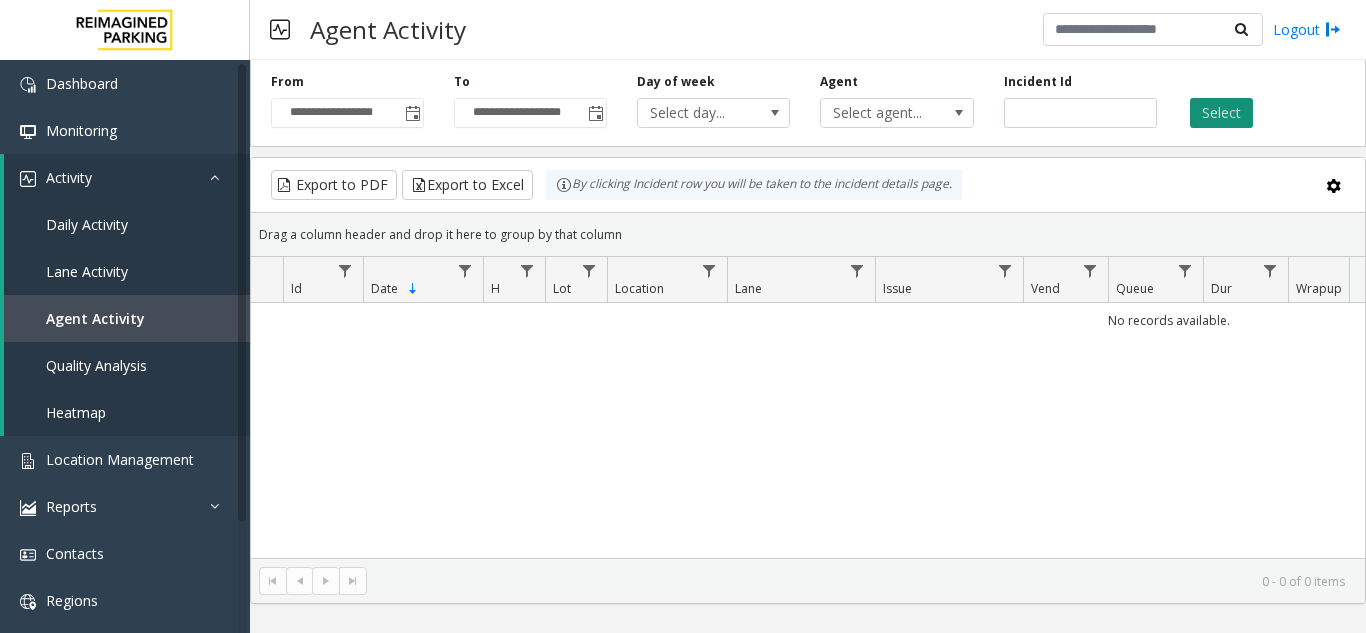 click on "Select" 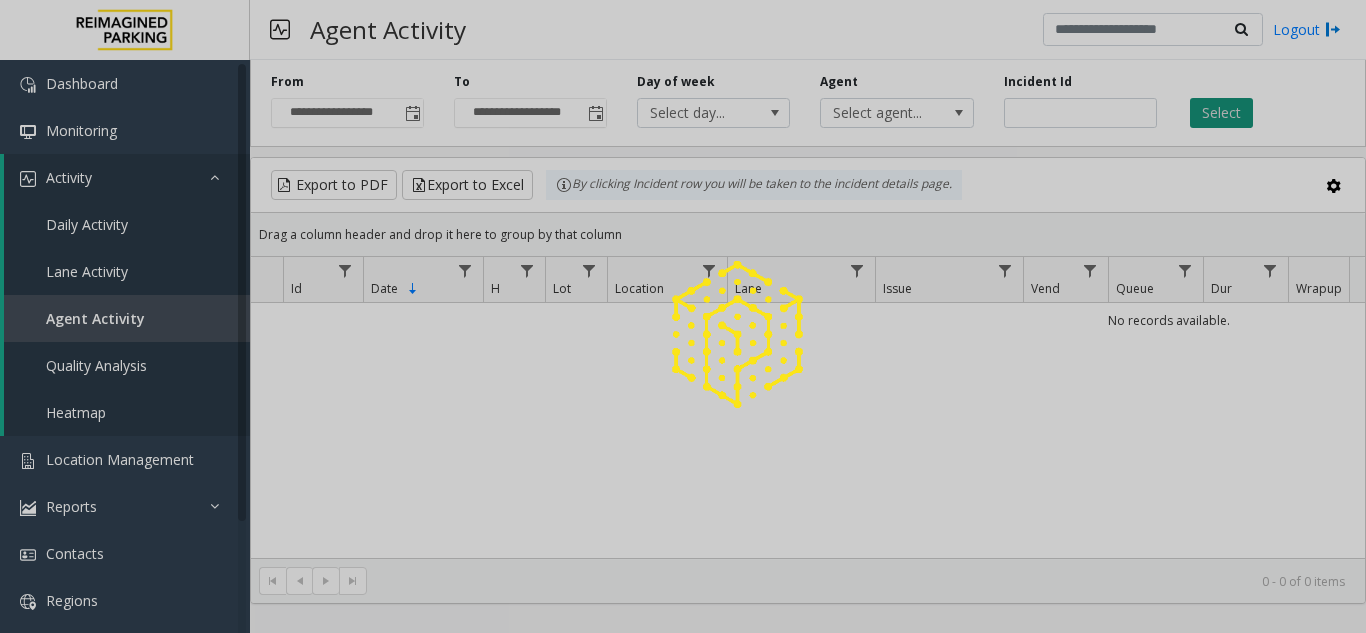 click 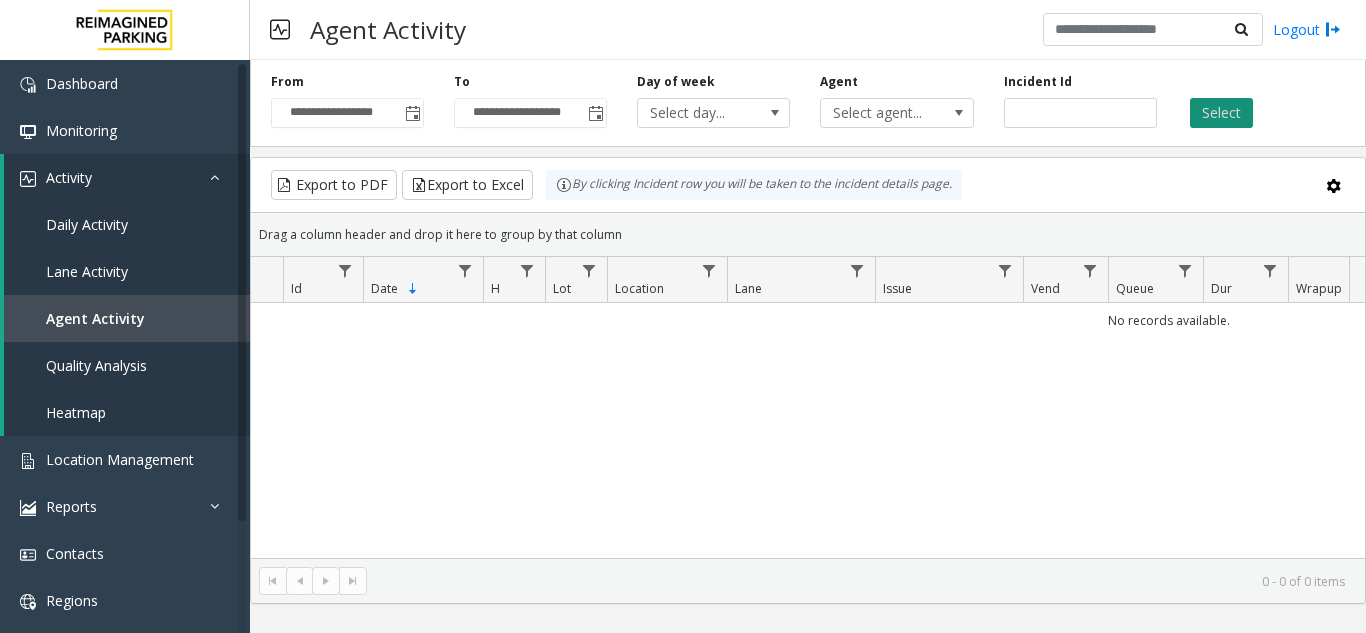click on "Select" 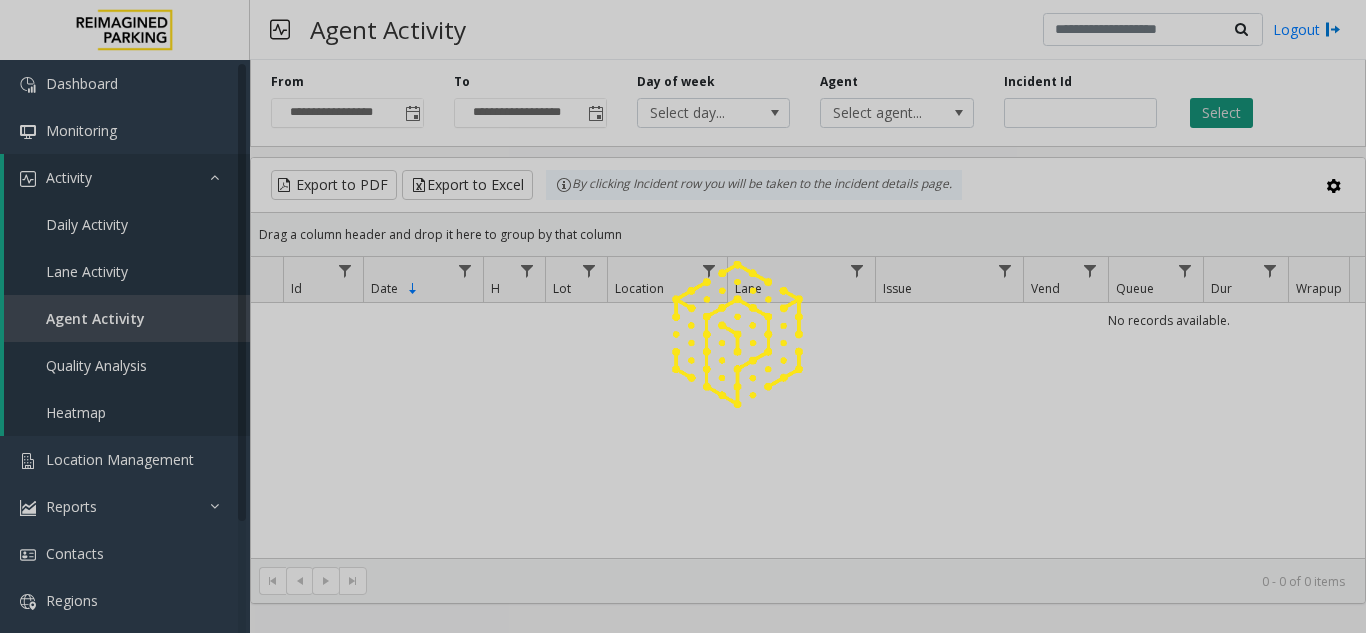 click 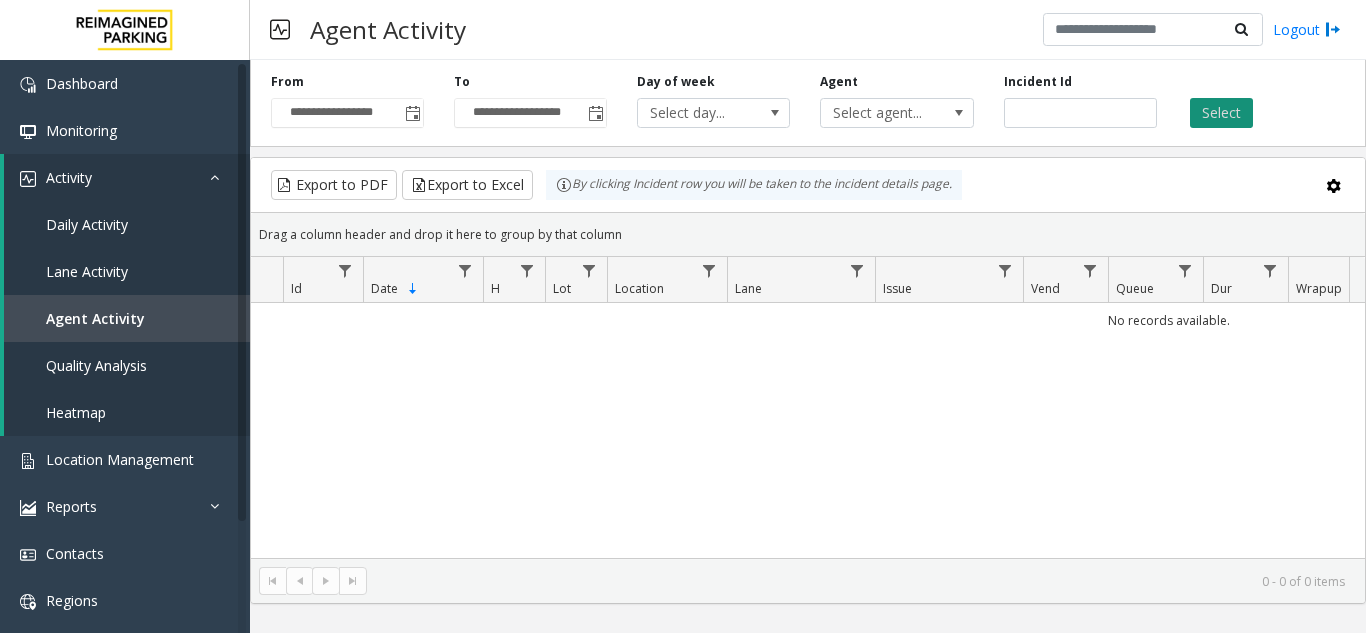click on "Select" 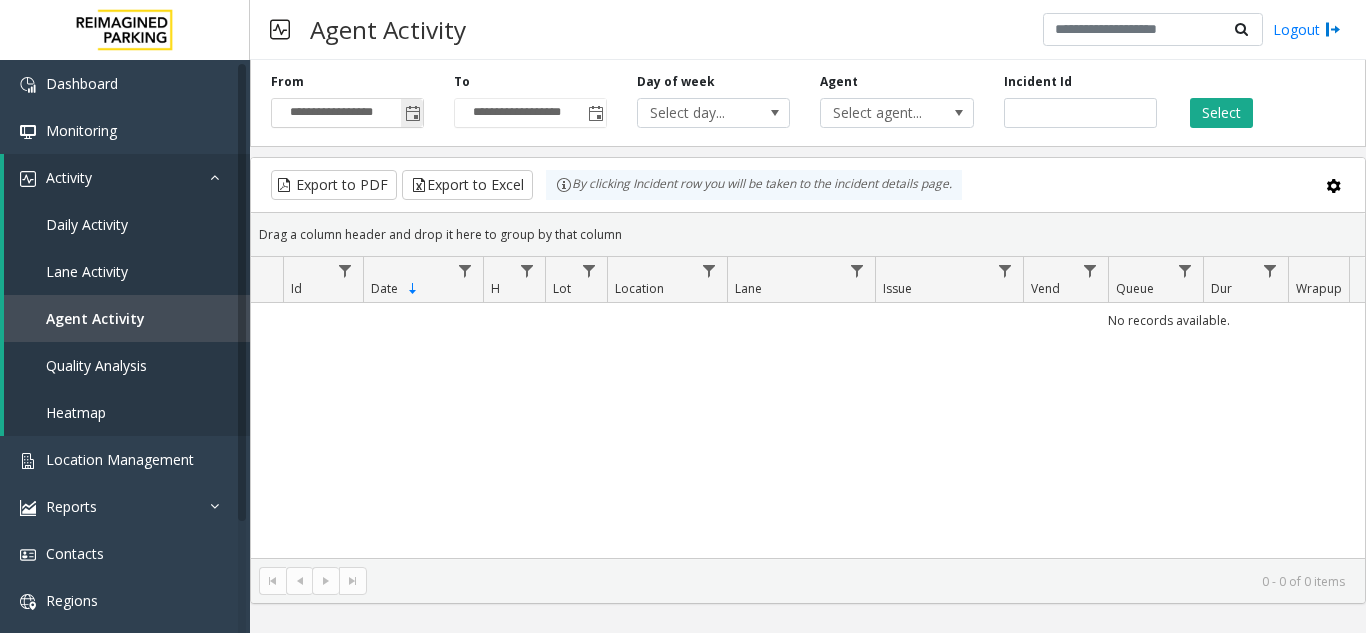 click 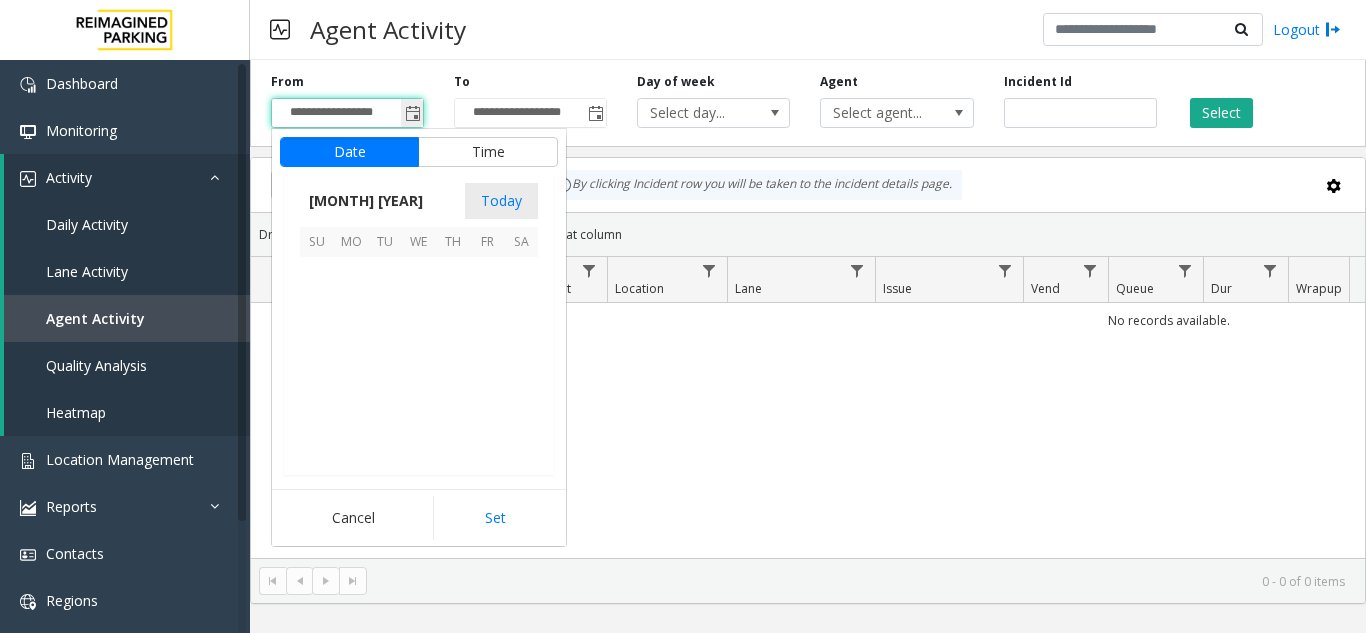 scroll, scrollTop: 358428, scrollLeft: 0, axis: vertical 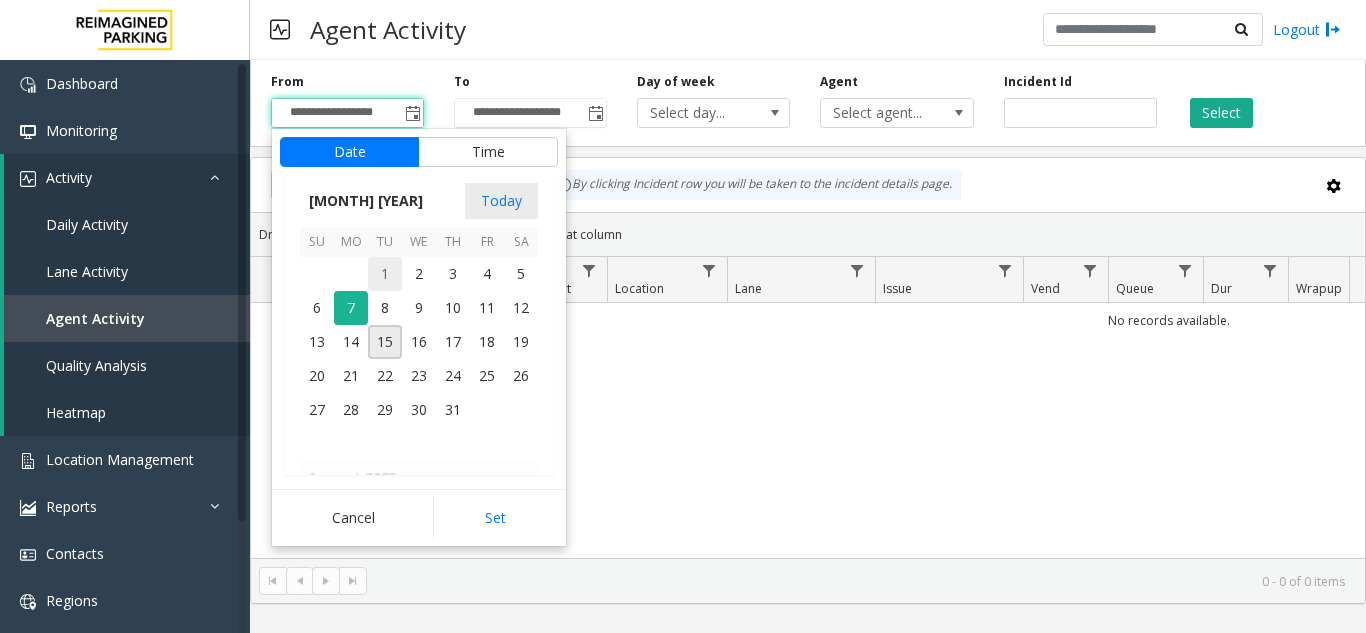 click on "1" at bounding box center [385, 274] 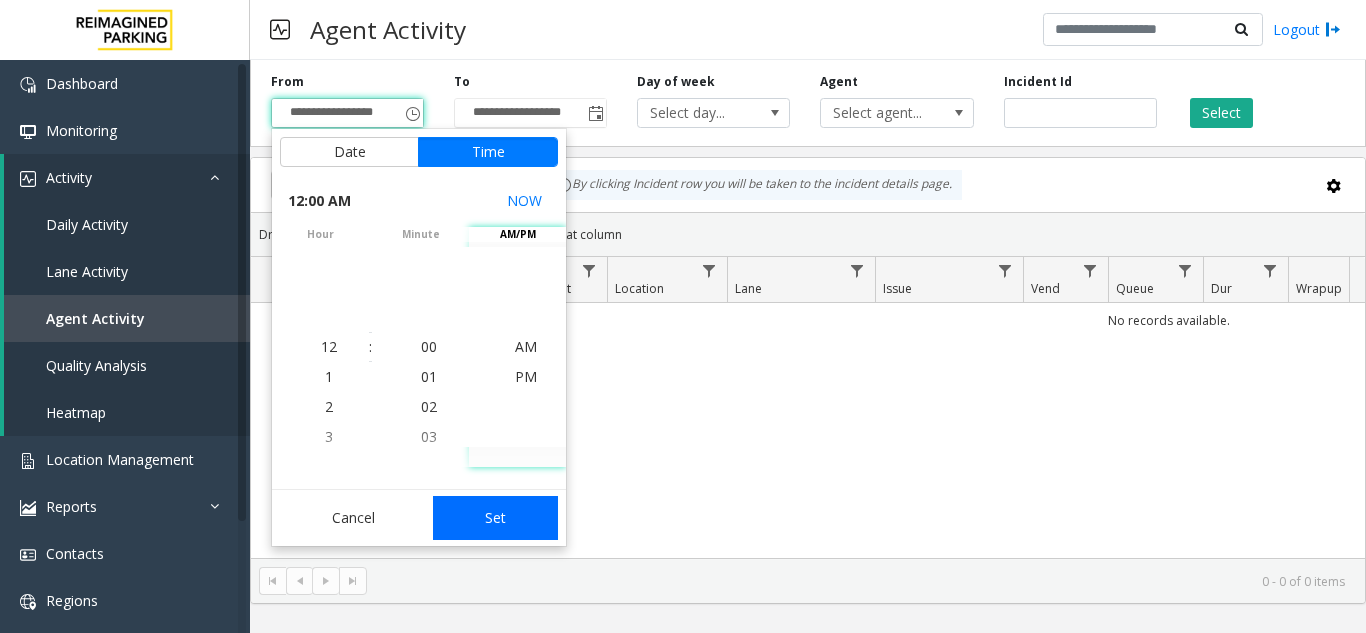click on "Set" 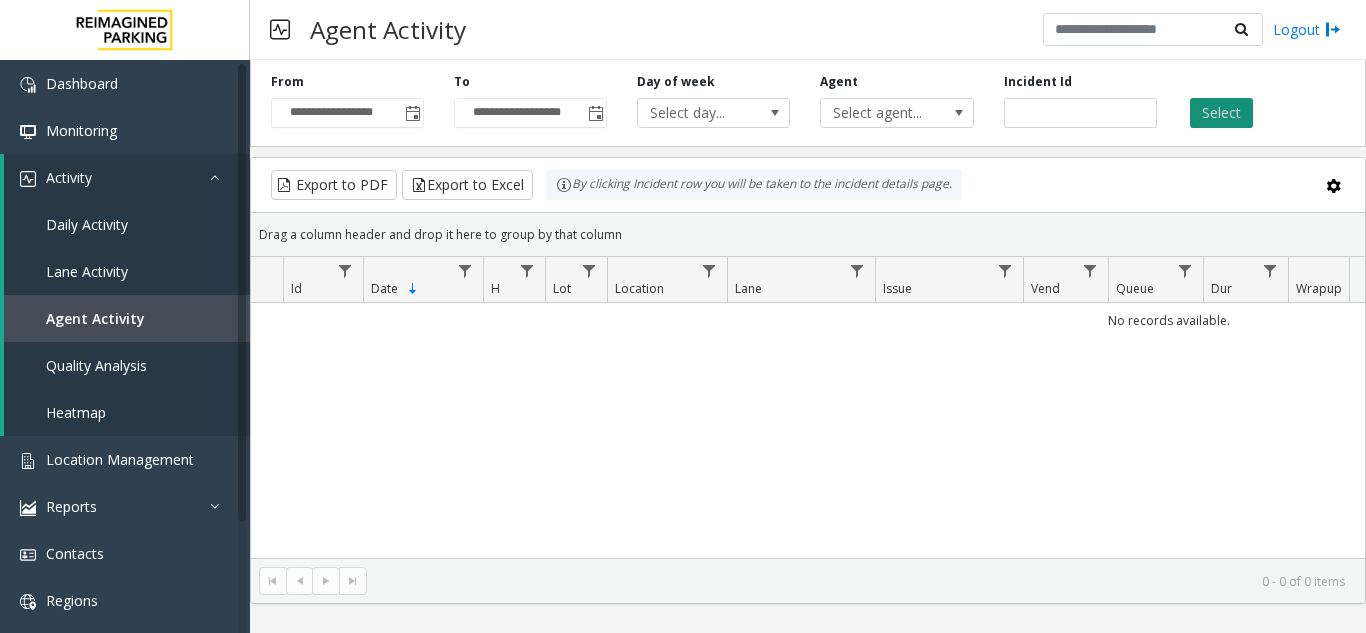 click on "Select" 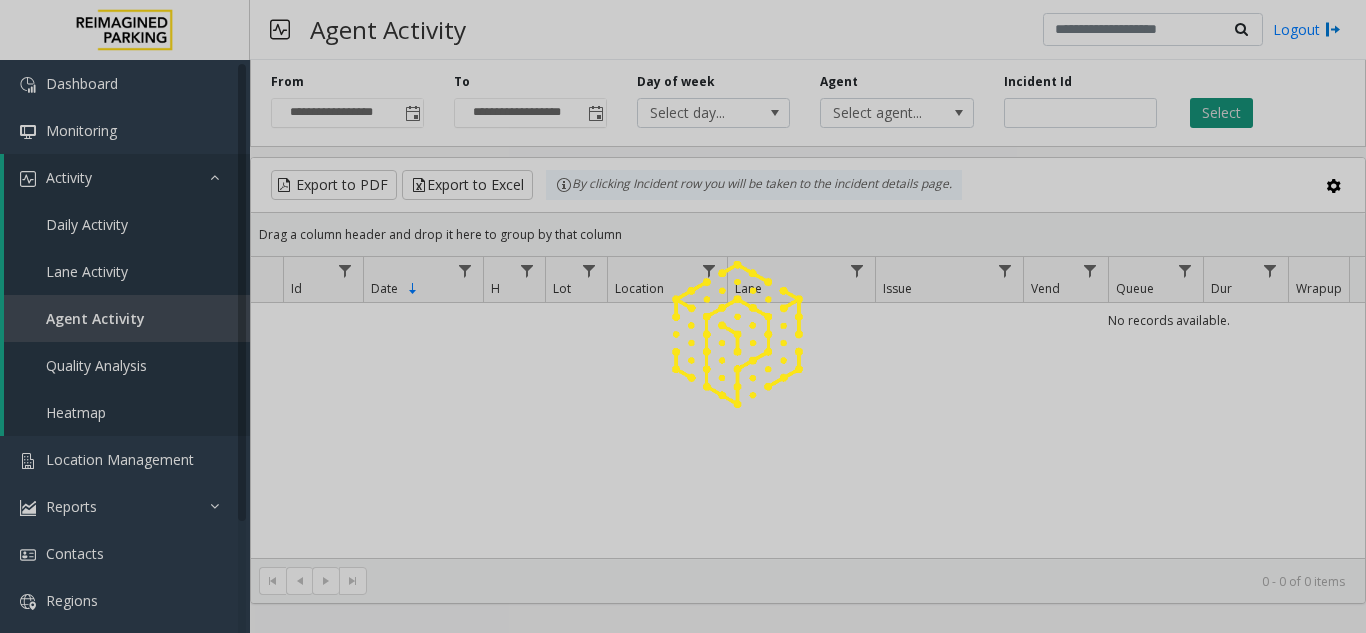 click 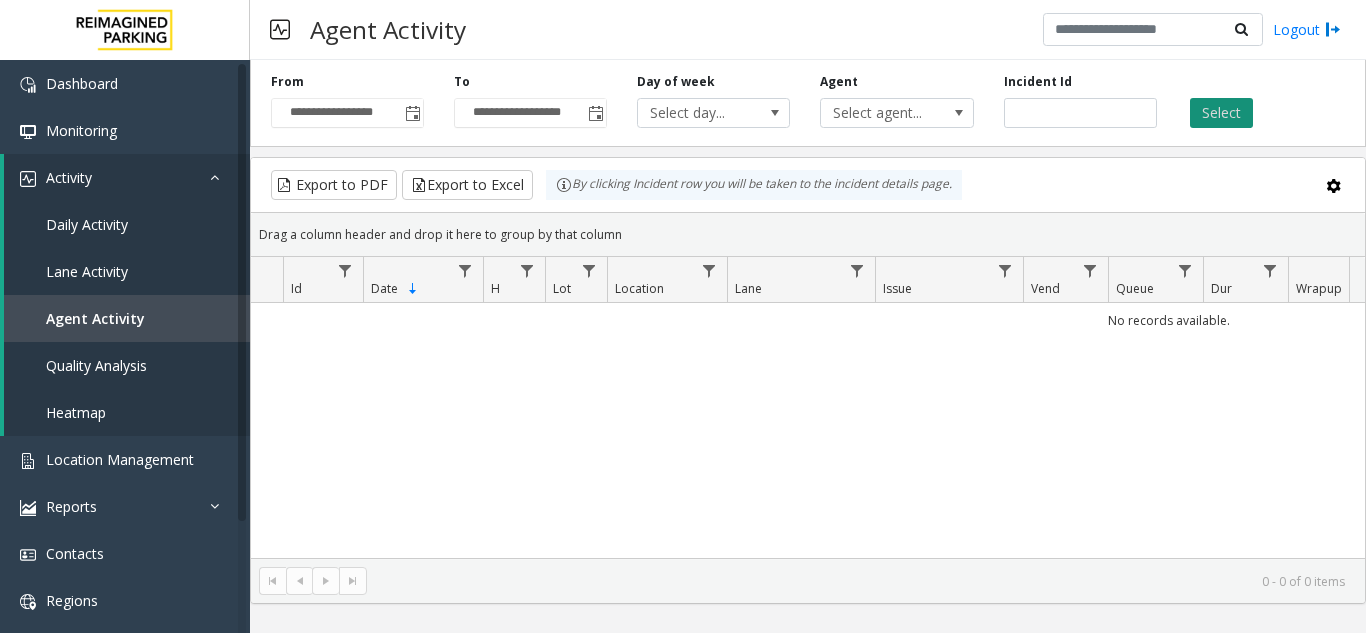click on "Select" 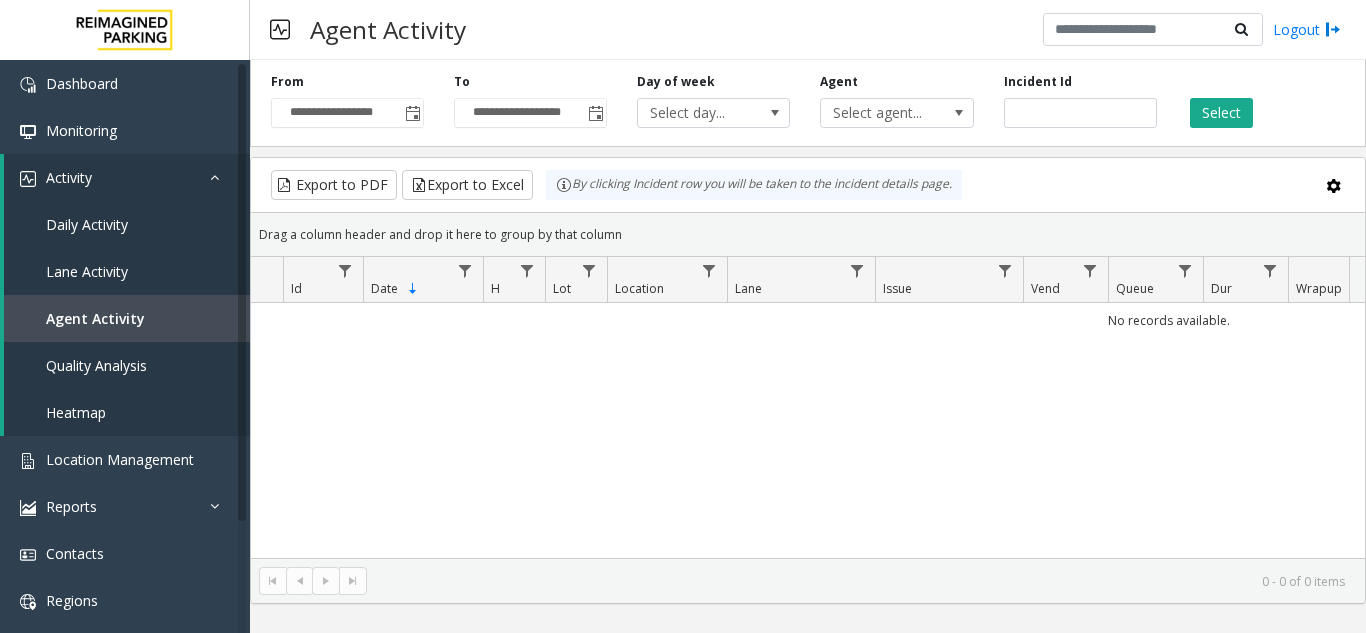 scroll, scrollTop: 0, scrollLeft: 736, axis: horizontal 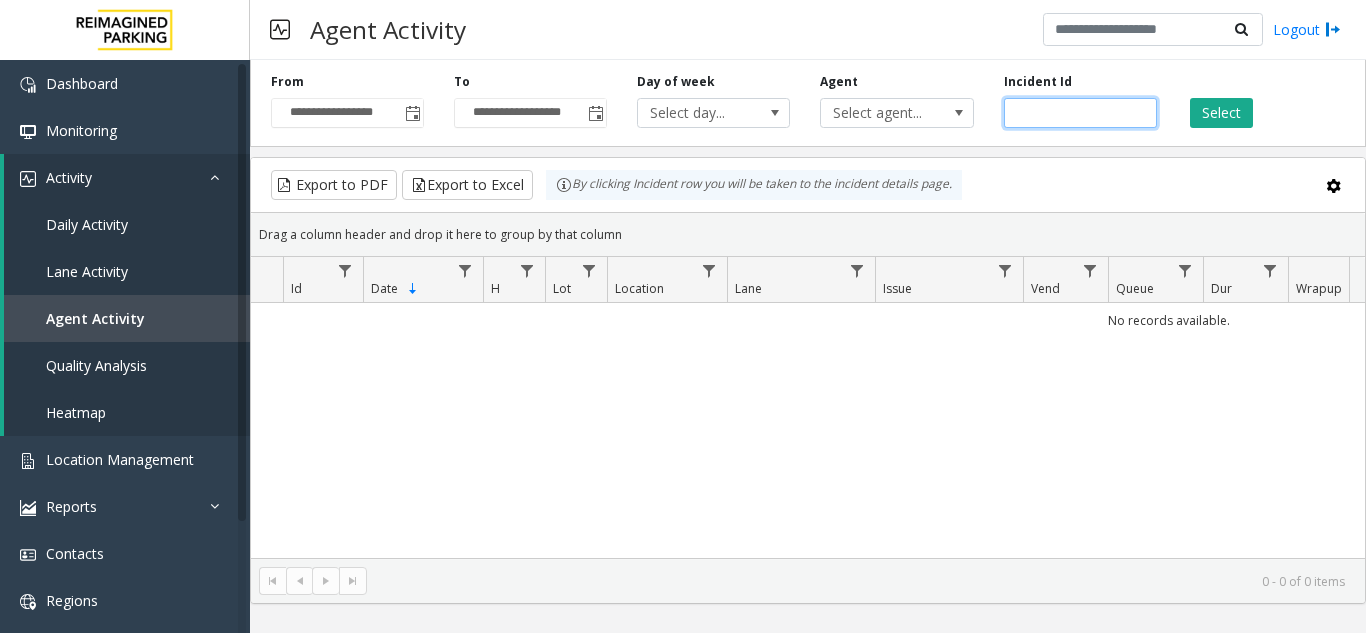 click on "******" 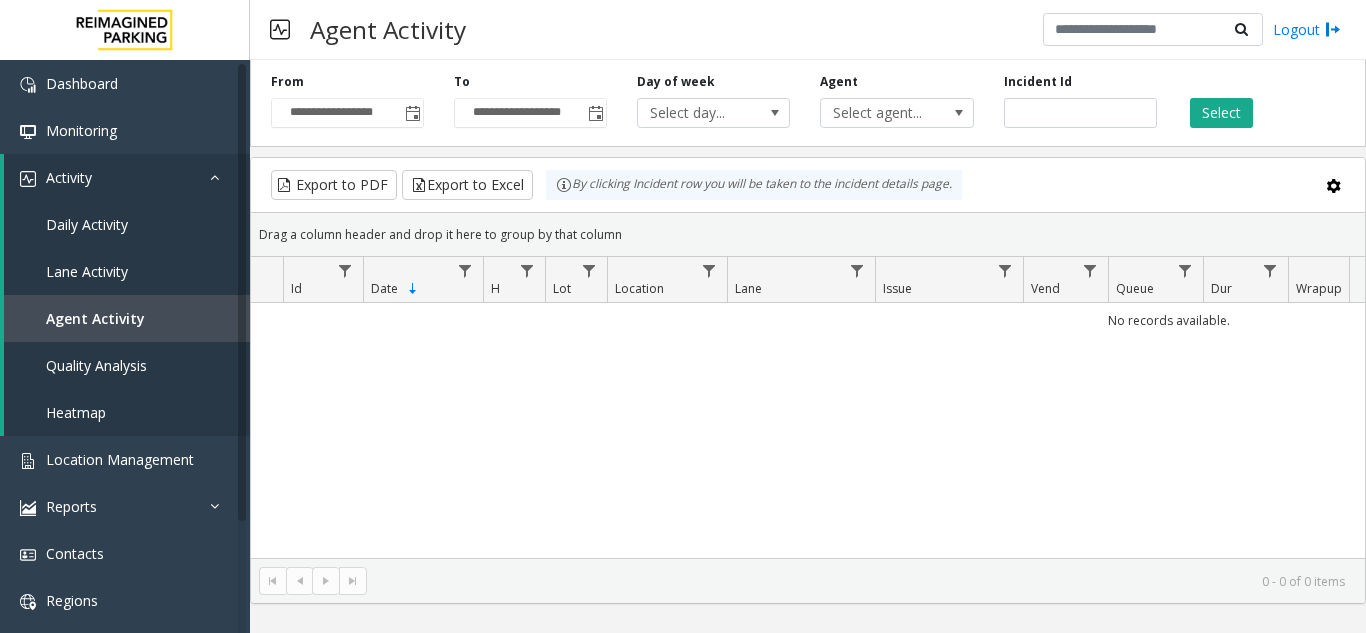 drag, startPoint x: 1177, startPoint y: 113, endPoint x: 1206, endPoint y: 95, distance: 34.132095 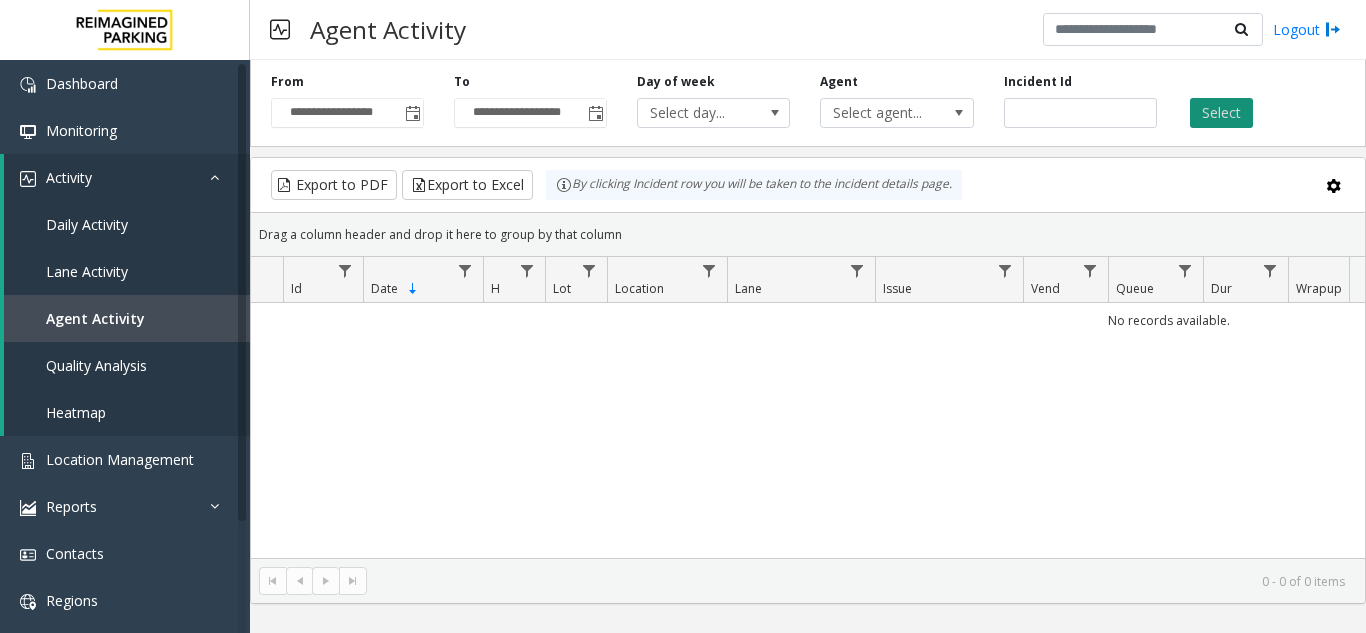drag, startPoint x: 1207, startPoint y: 95, endPoint x: 1220, endPoint y: 116, distance: 24.698177 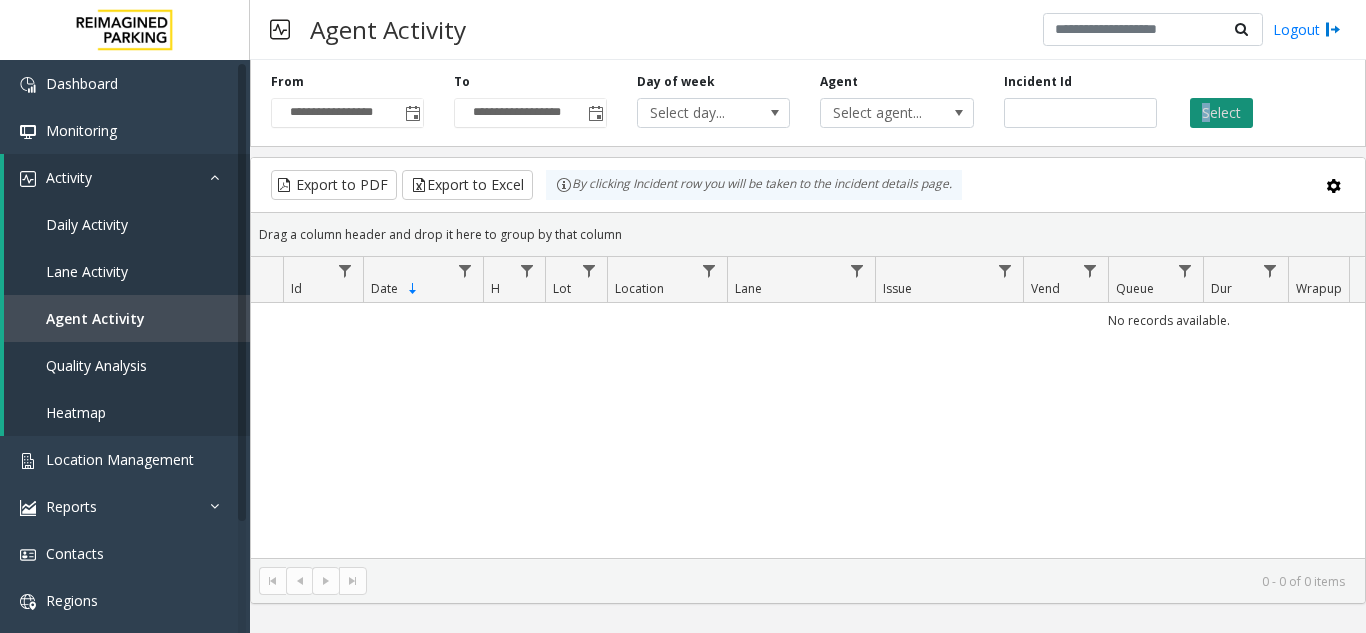 click on "Select" 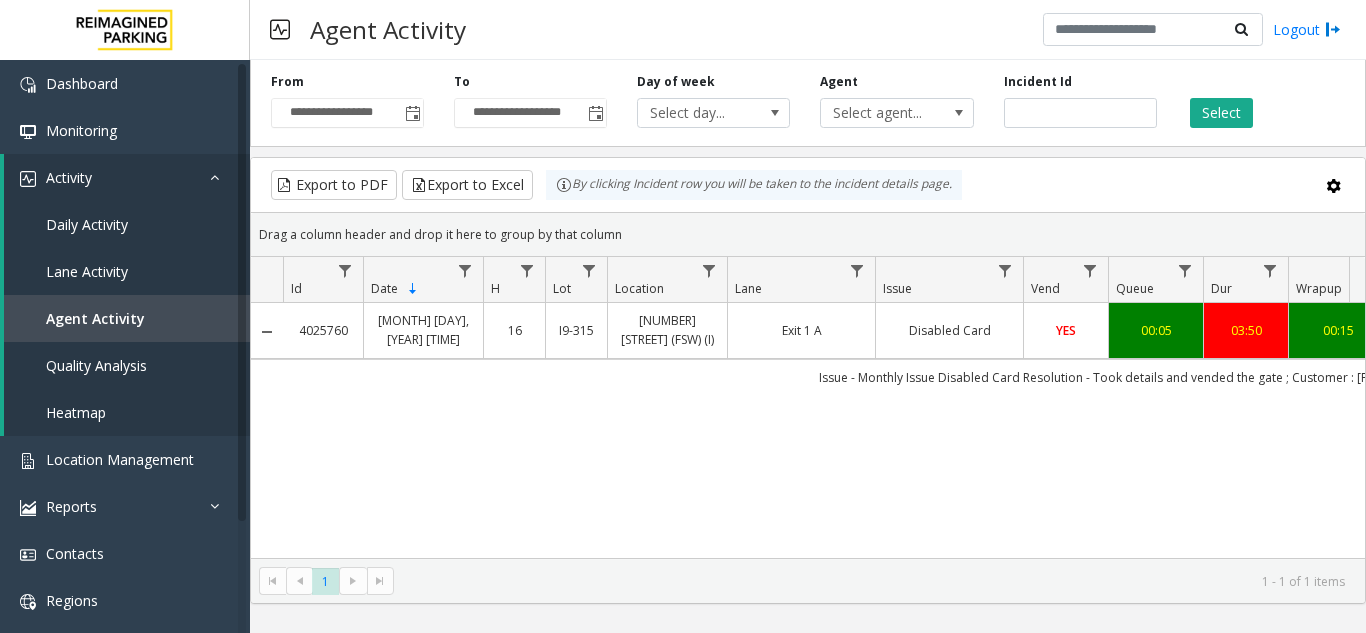 drag, startPoint x: 696, startPoint y: 469, endPoint x: 776, endPoint y: 424, distance: 91.787796 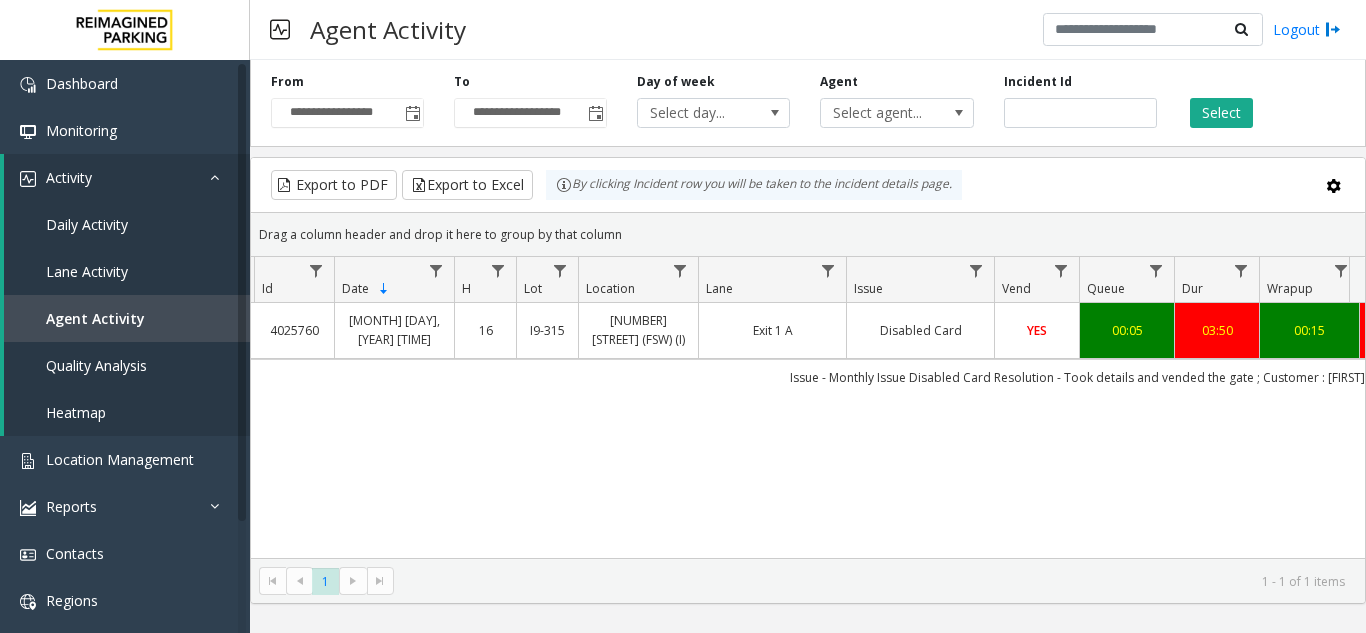 scroll, scrollTop: 0, scrollLeft: 127, axis: horizontal 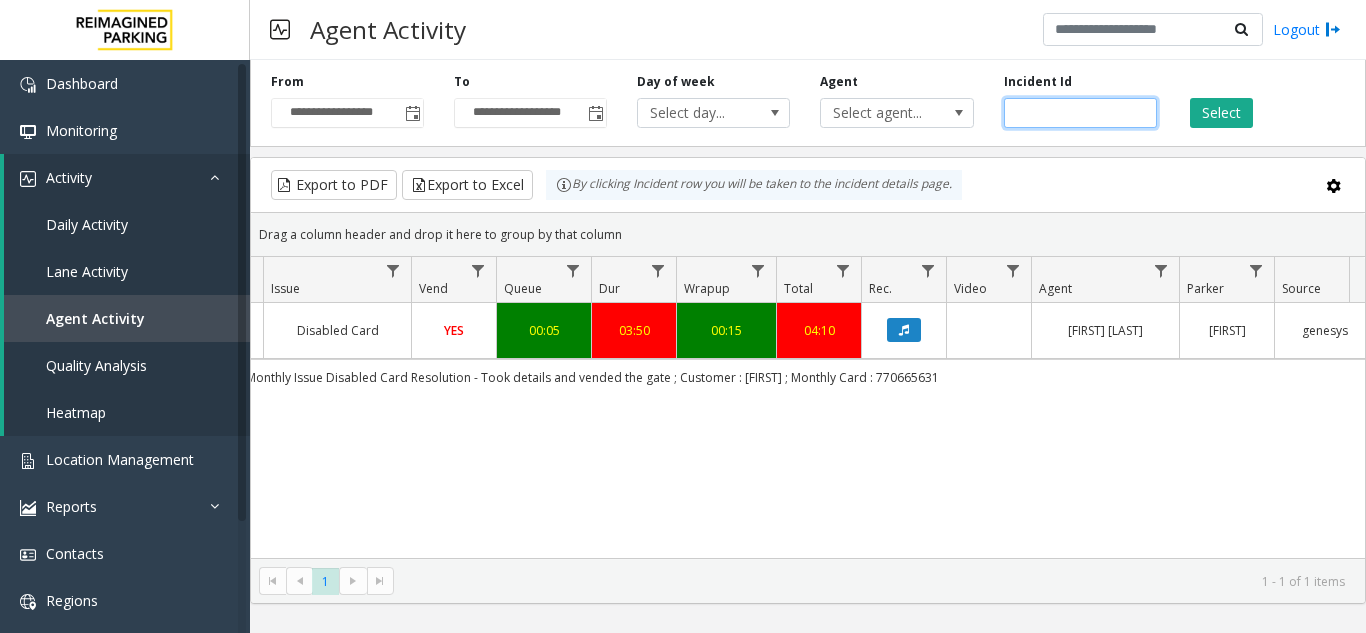 click on "*******" 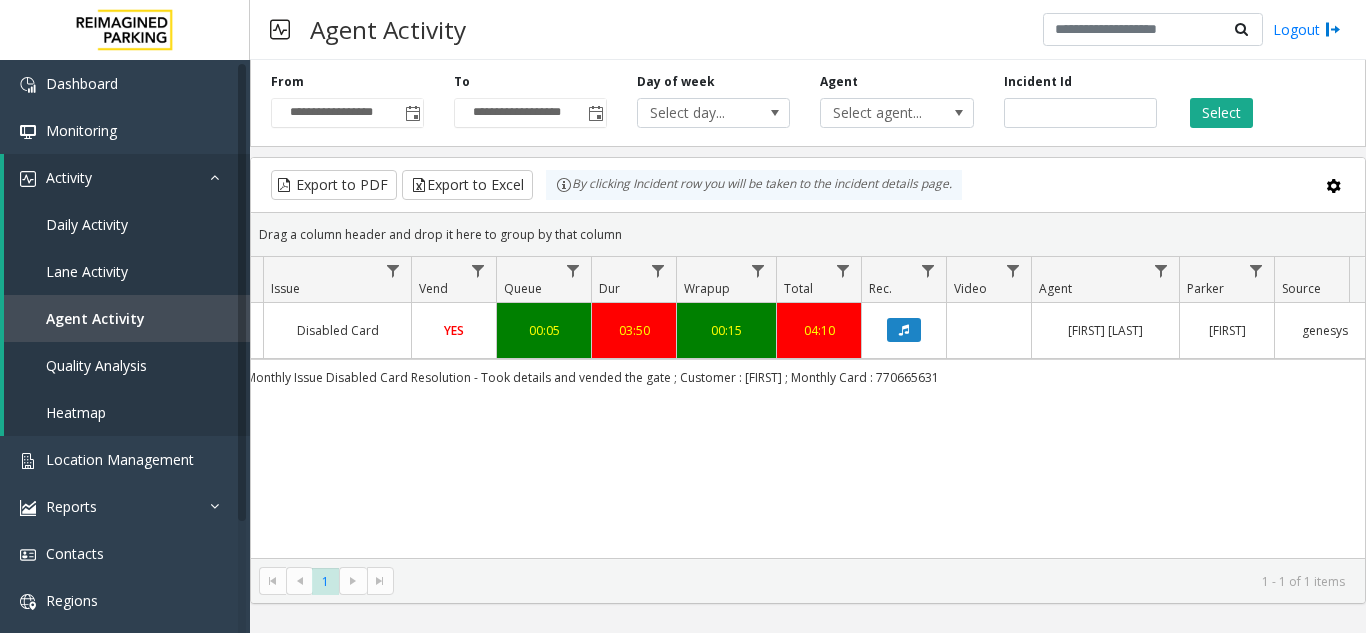 click on "Select" 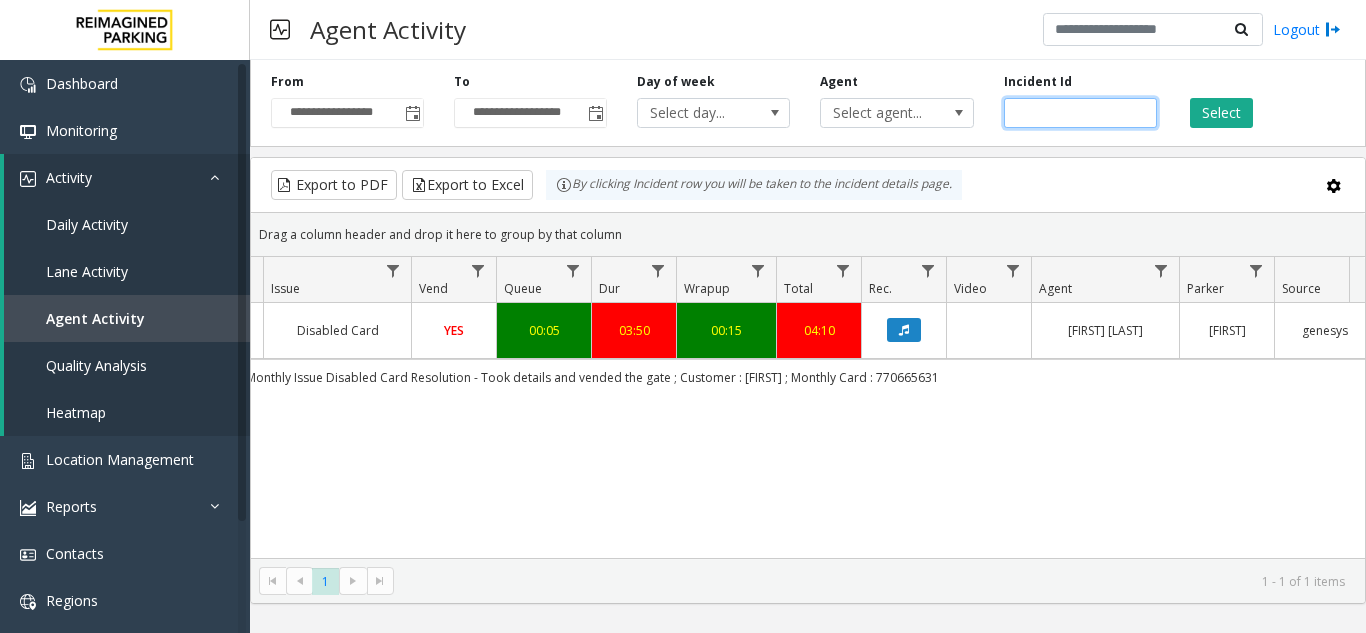 click on "*******" 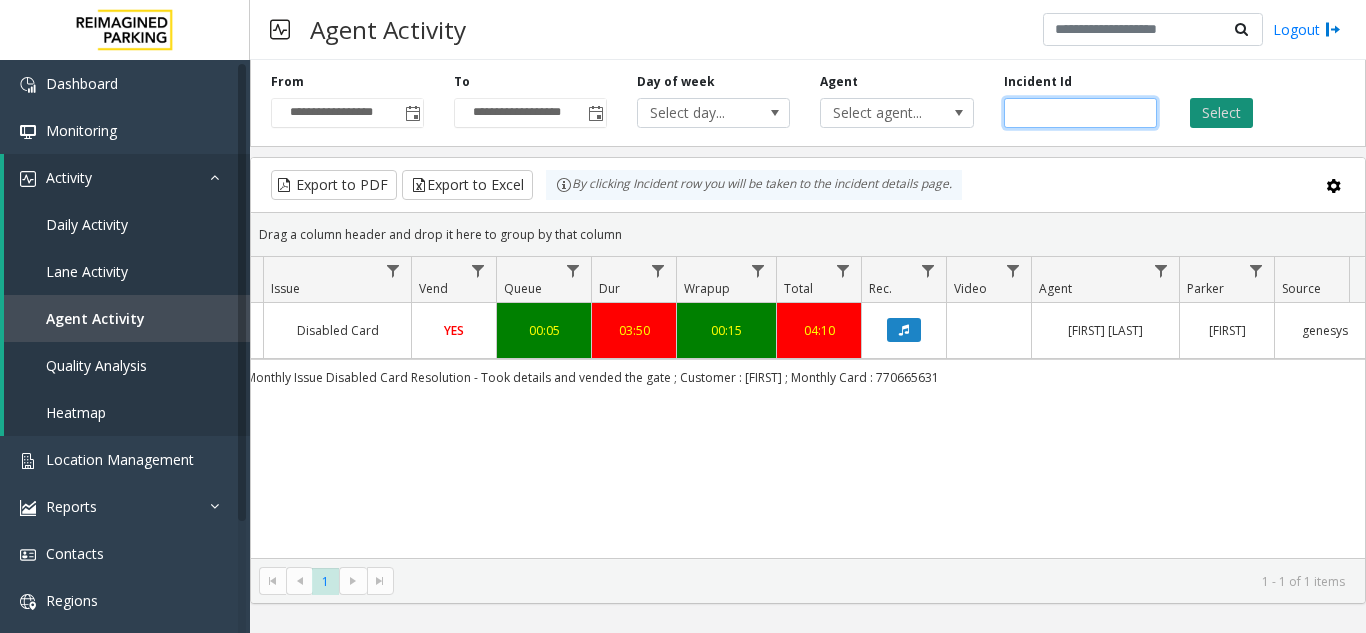 type 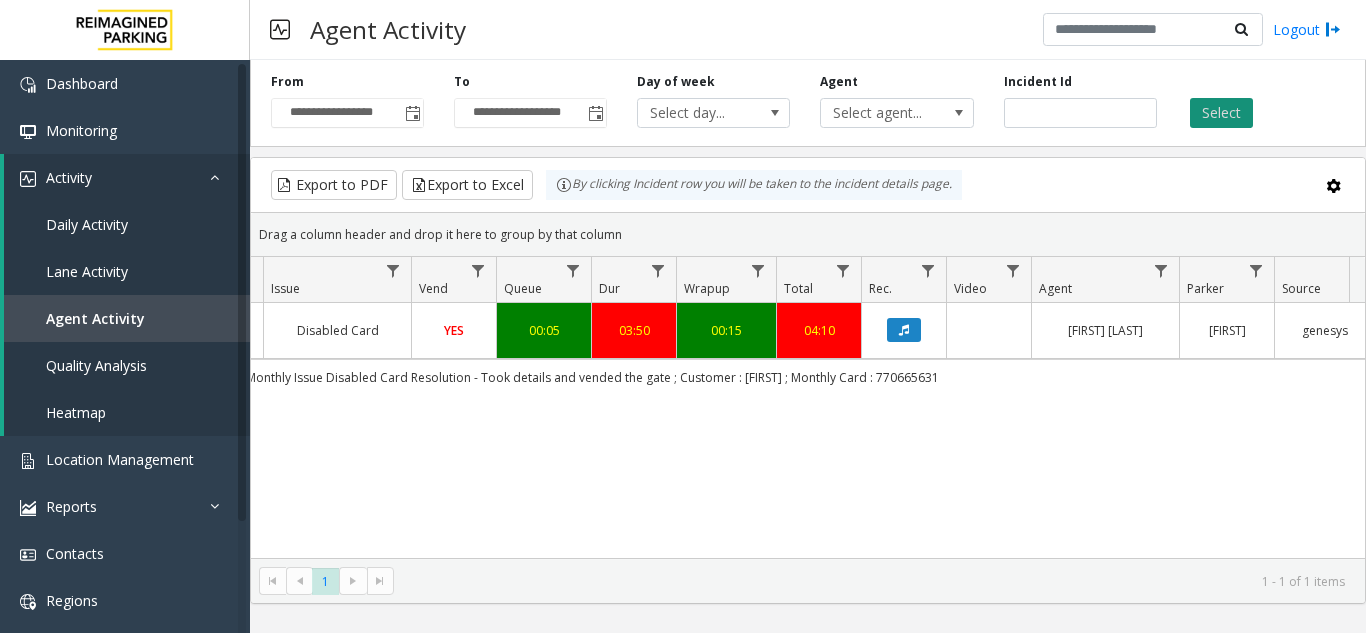 click on "Select" 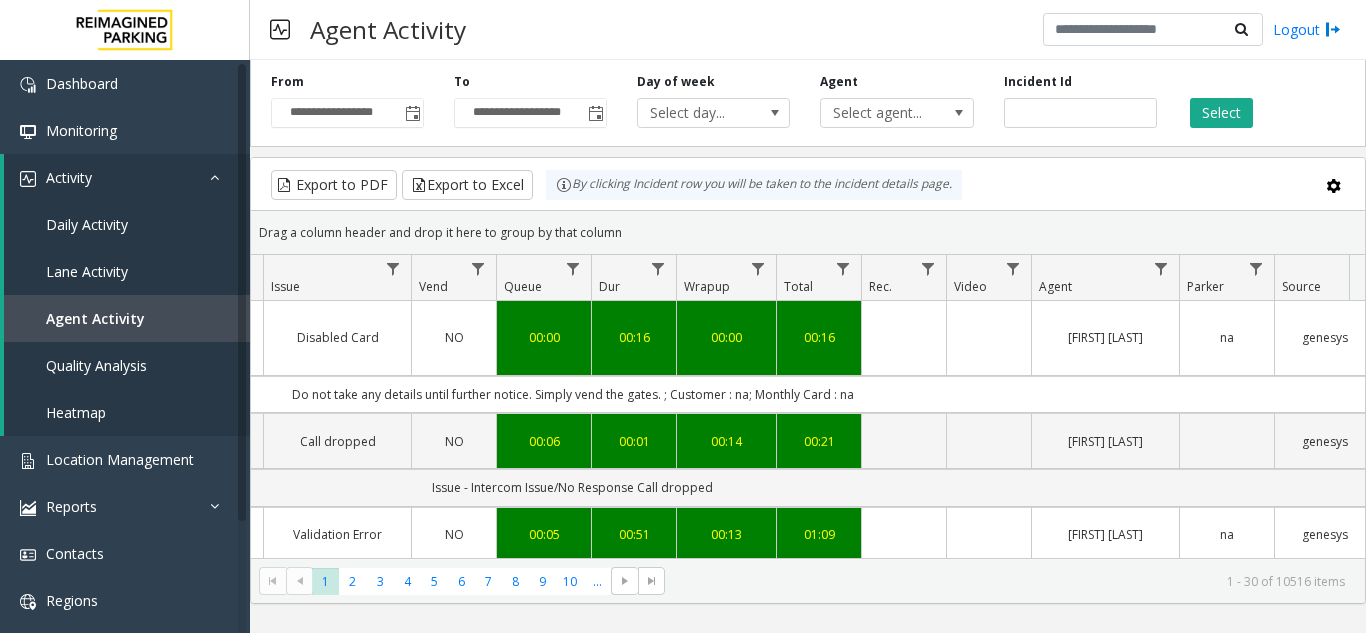 scroll, scrollTop: 0, scrollLeft: 251, axis: horizontal 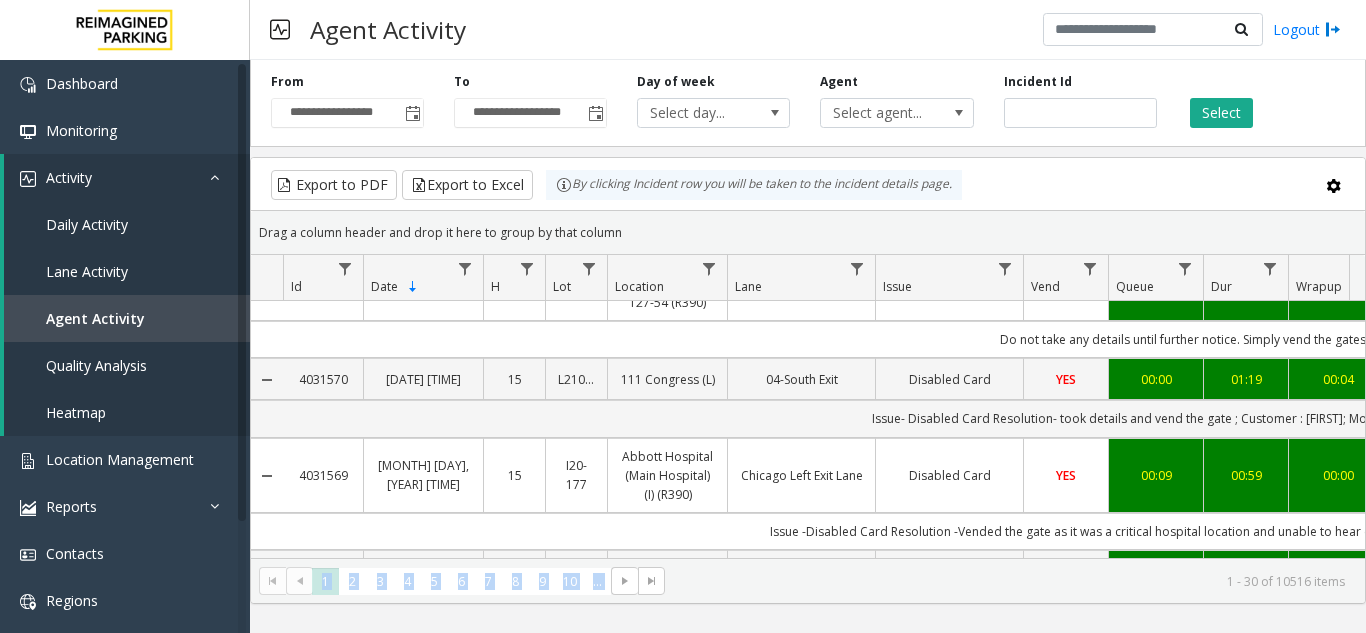 drag, startPoint x: 677, startPoint y: 558, endPoint x: 847, endPoint y: 552, distance: 170.10585 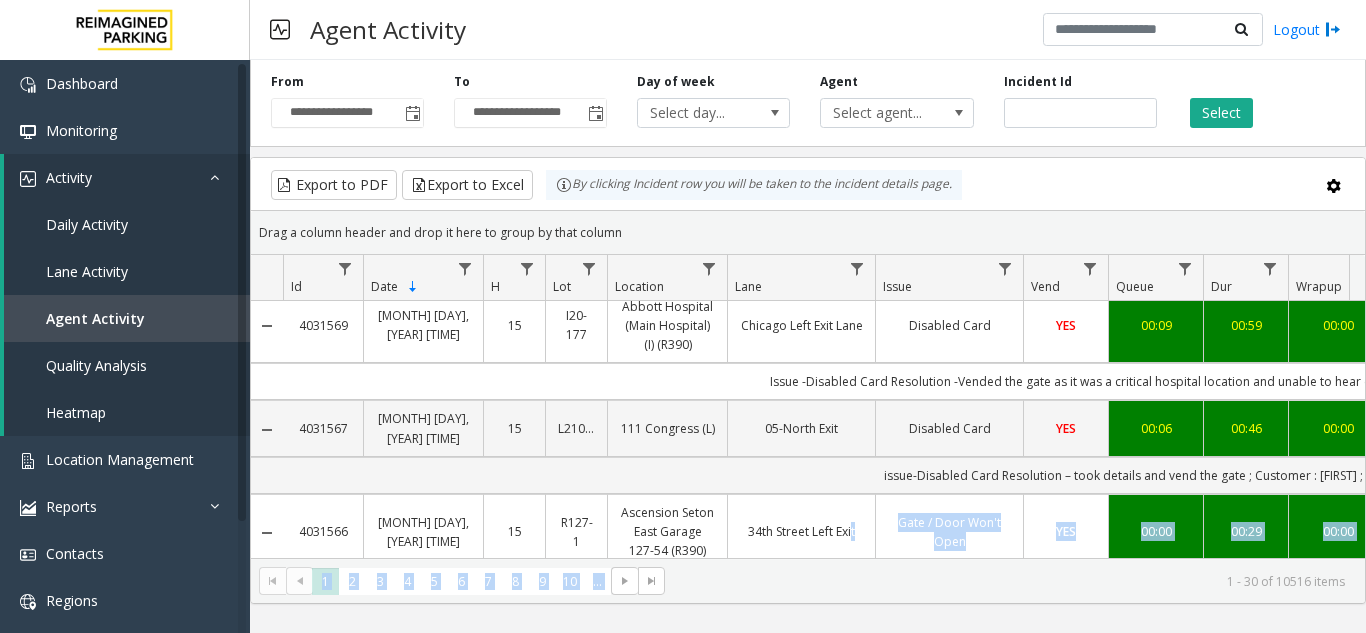 scroll, scrollTop: 824, scrollLeft: 145, axis: both 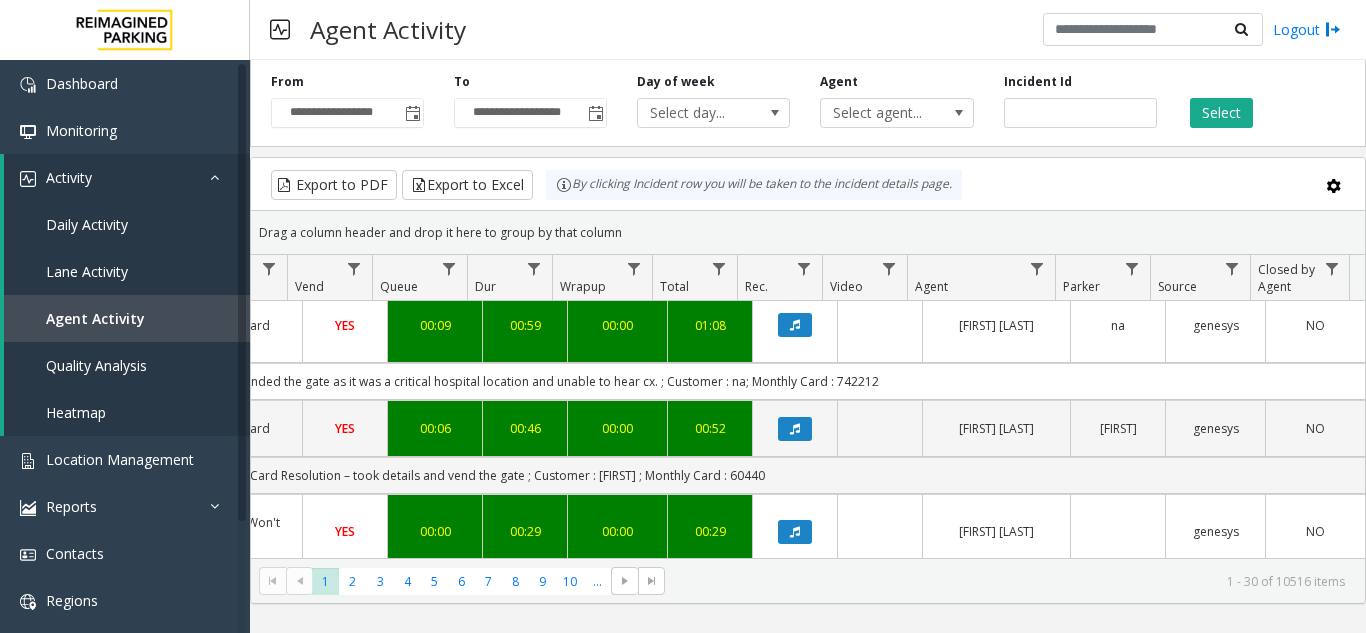 click on "Export to PDF  Export to Excel By clicking Incident row you will be taken to the incident details page." 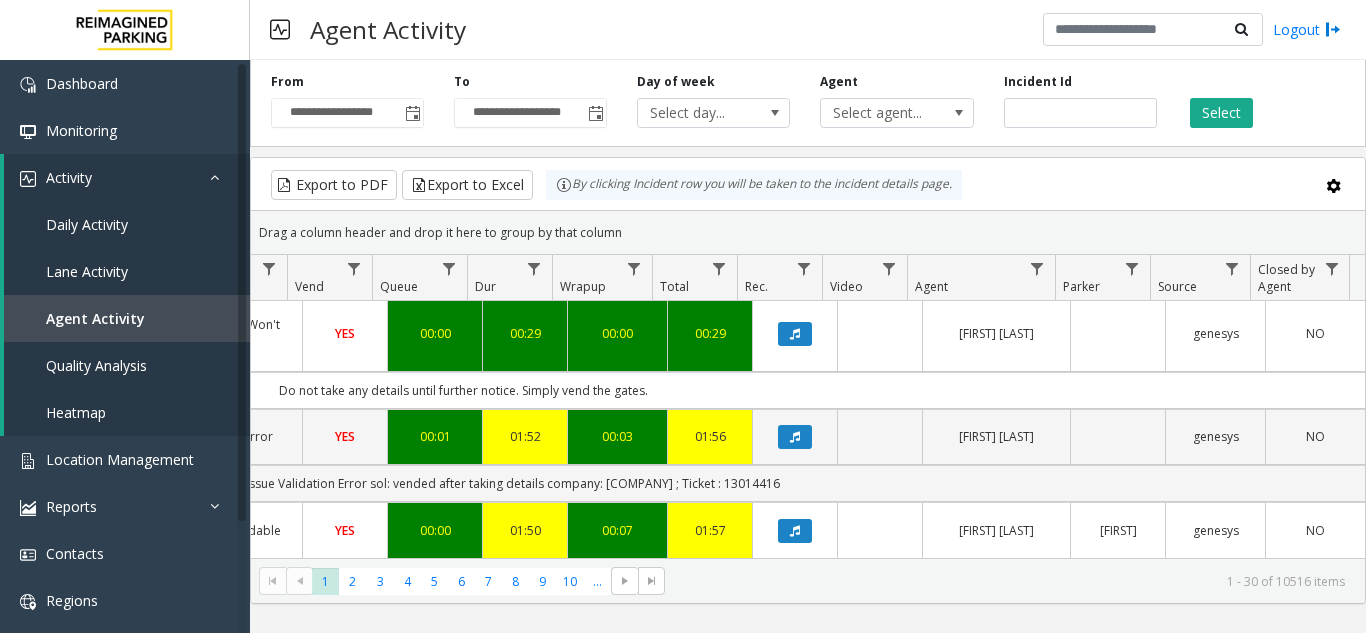 scroll, scrollTop: 1024, scrollLeft: 736, axis: both 